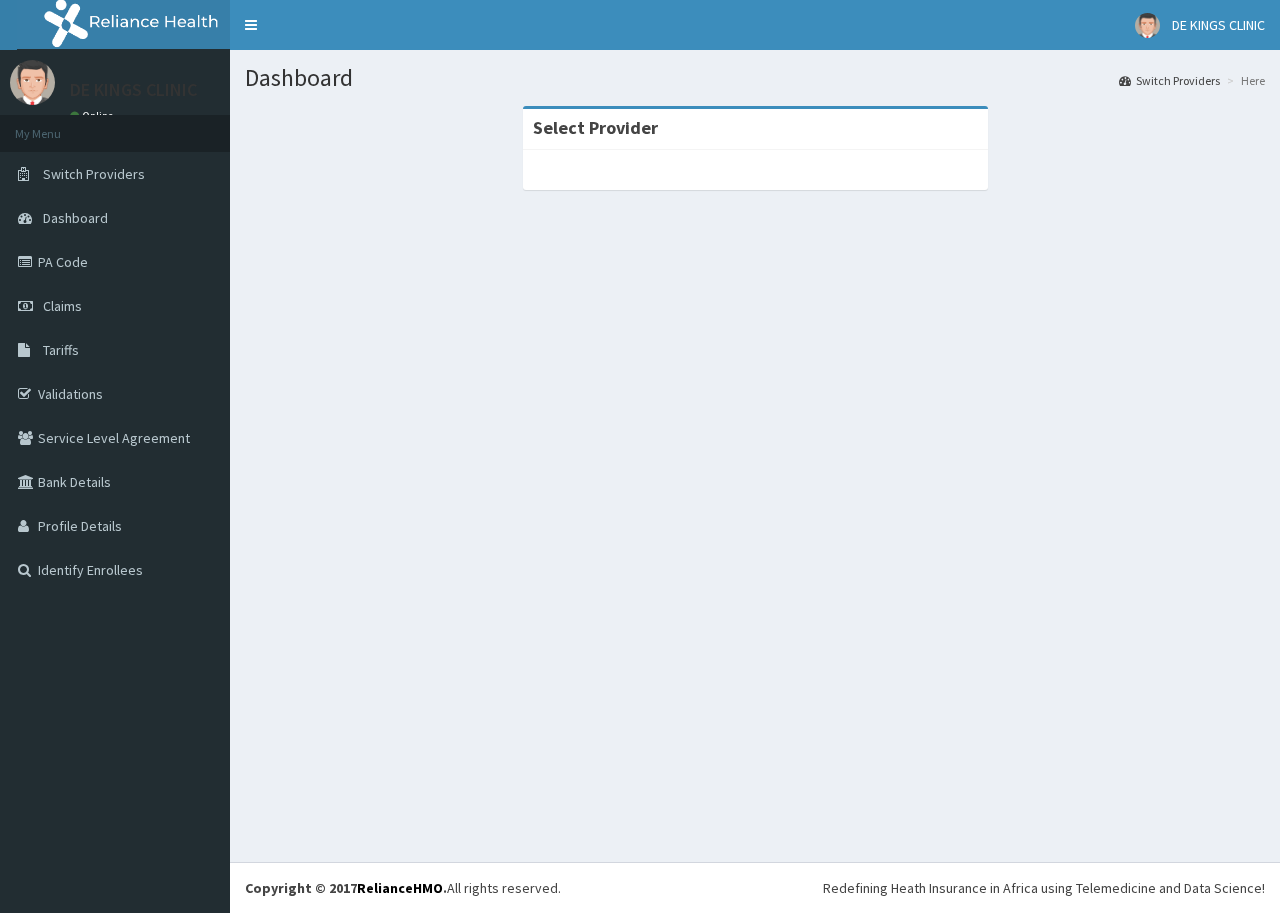 scroll, scrollTop: 0, scrollLeft: 0, axis: both 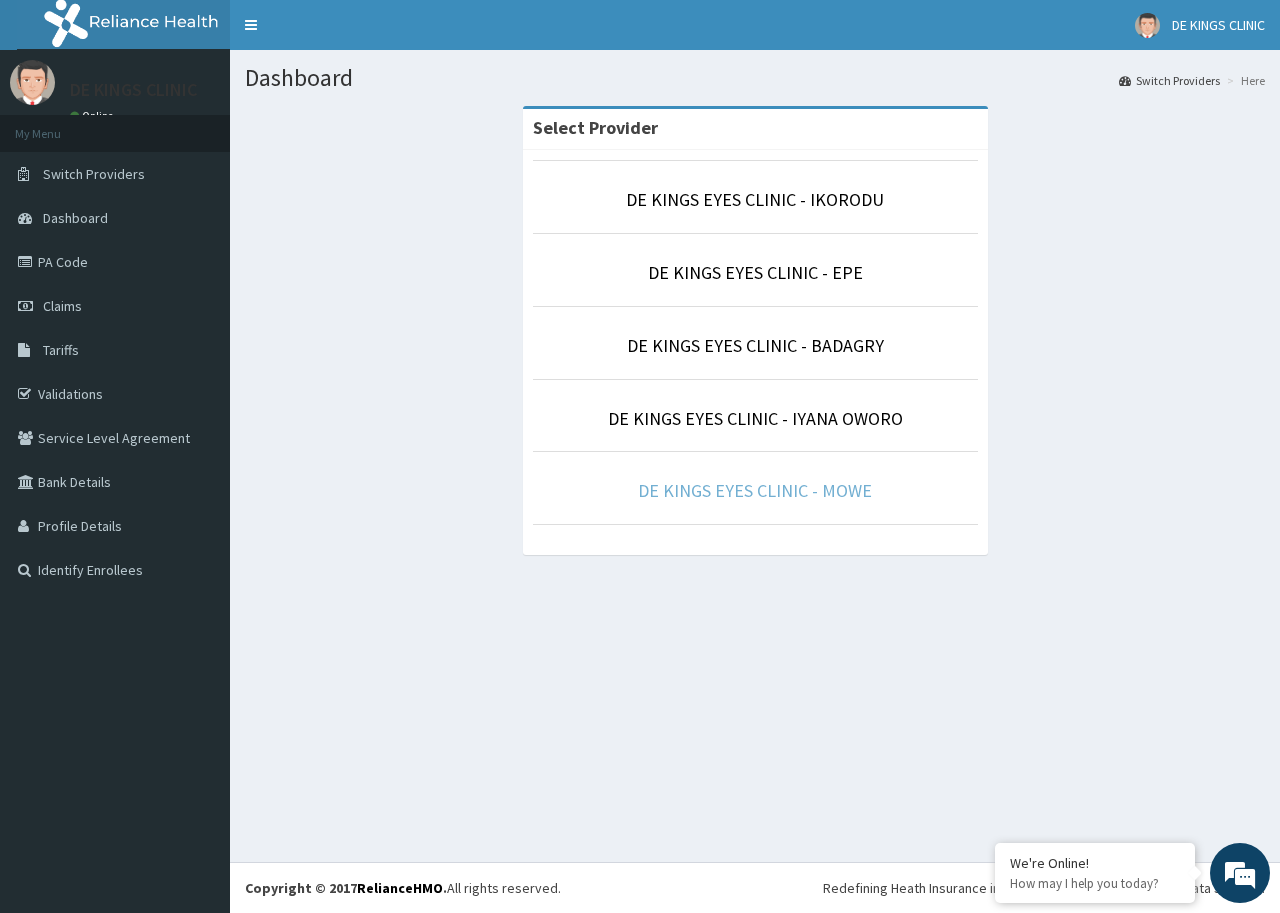 click on "DE KINGS EYES CLINIC - MOWE" at bounding box center [755, 490] 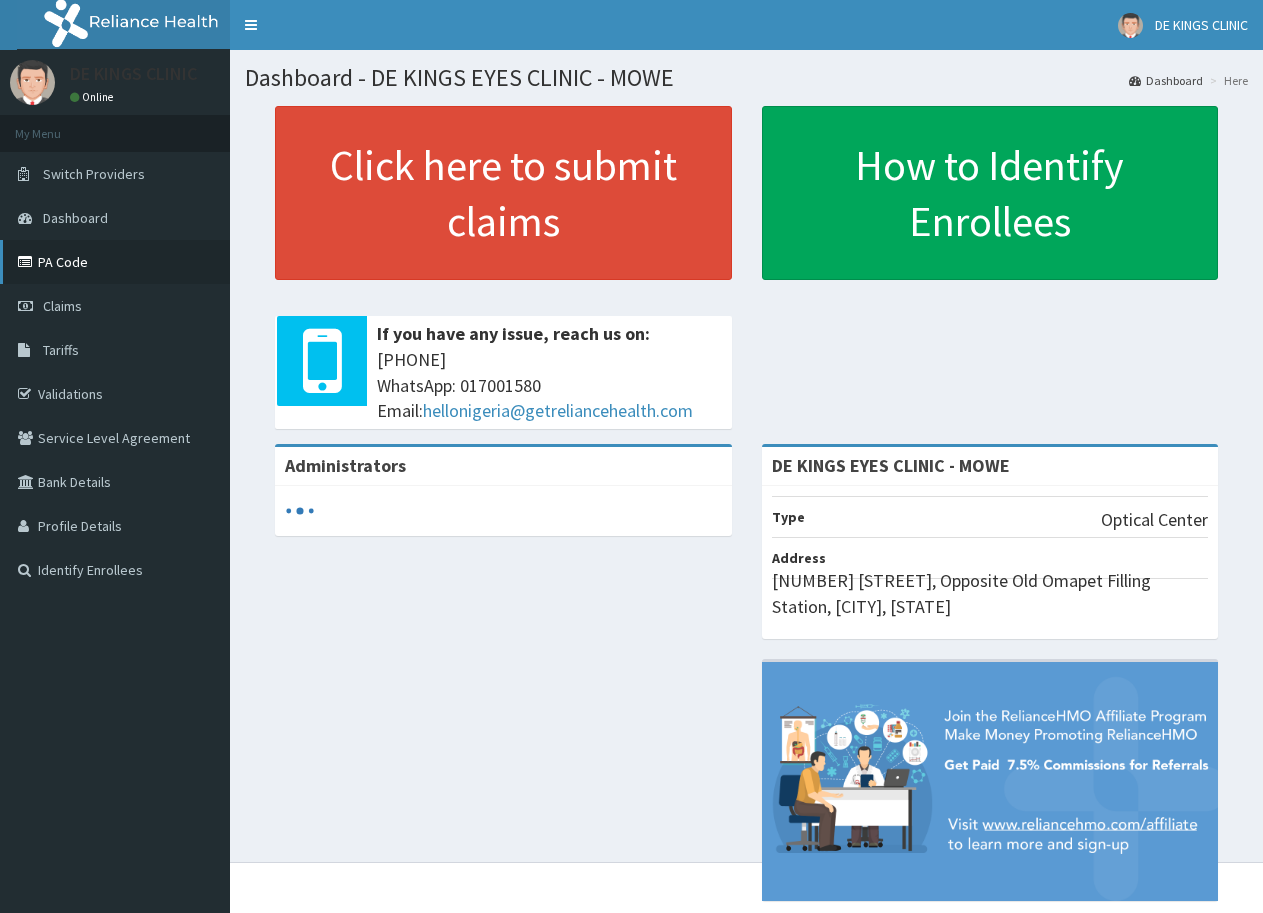 scroll, scrollTop: 0, scrollLeft: 0, axis: both 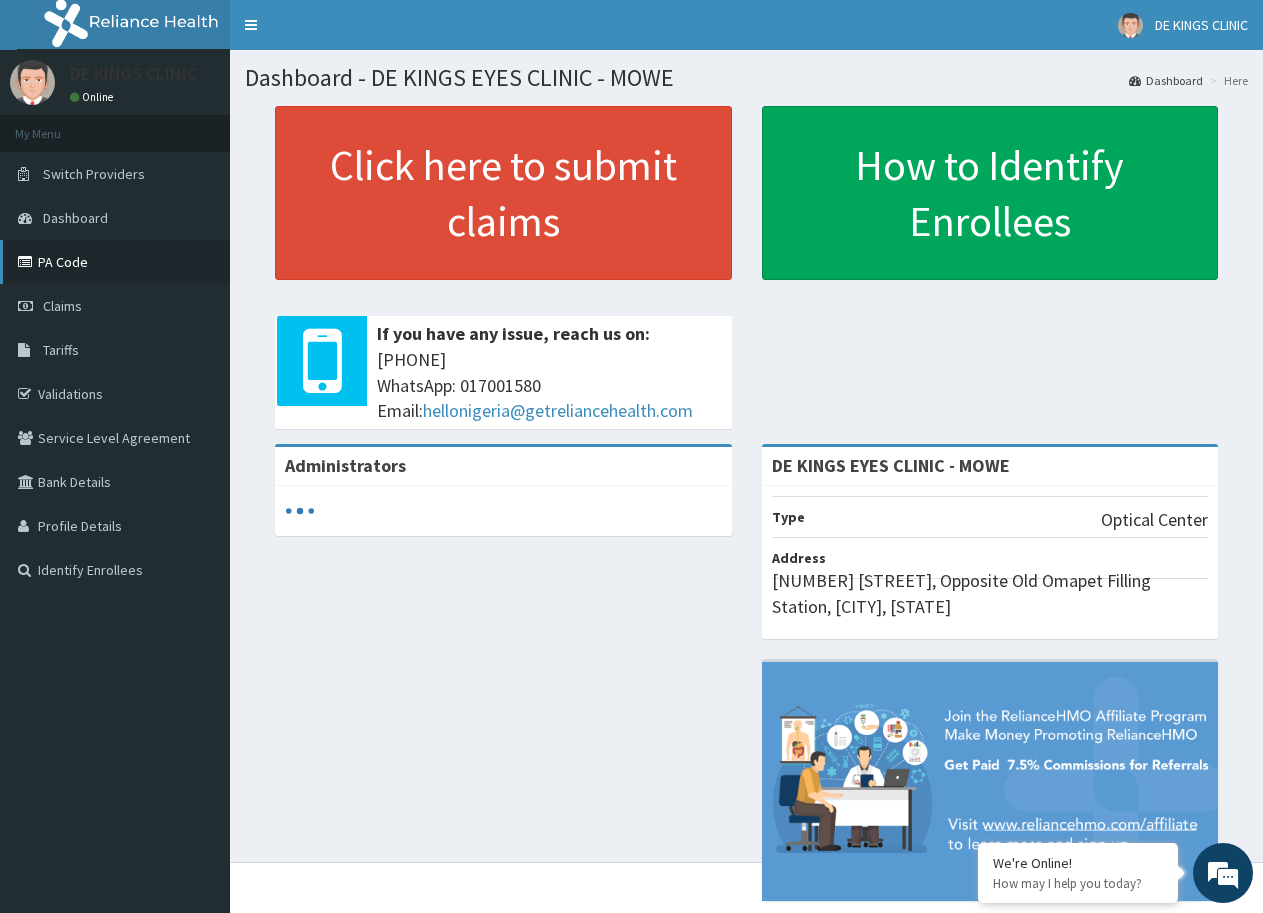 click on "PA Code" at bounding box center (115, 262) 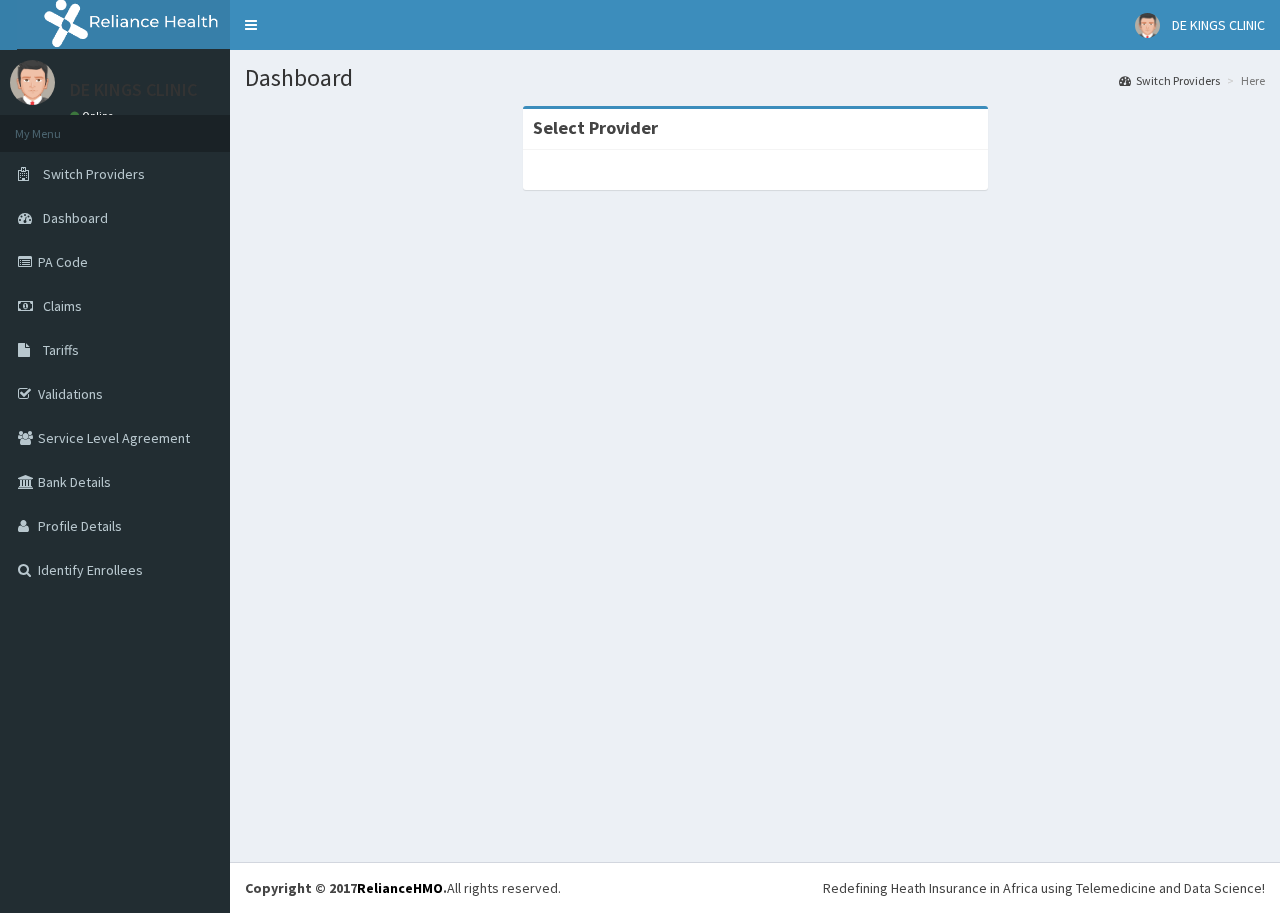 scroll, scrollTop: 0, scrollLeft: 0, axis: both 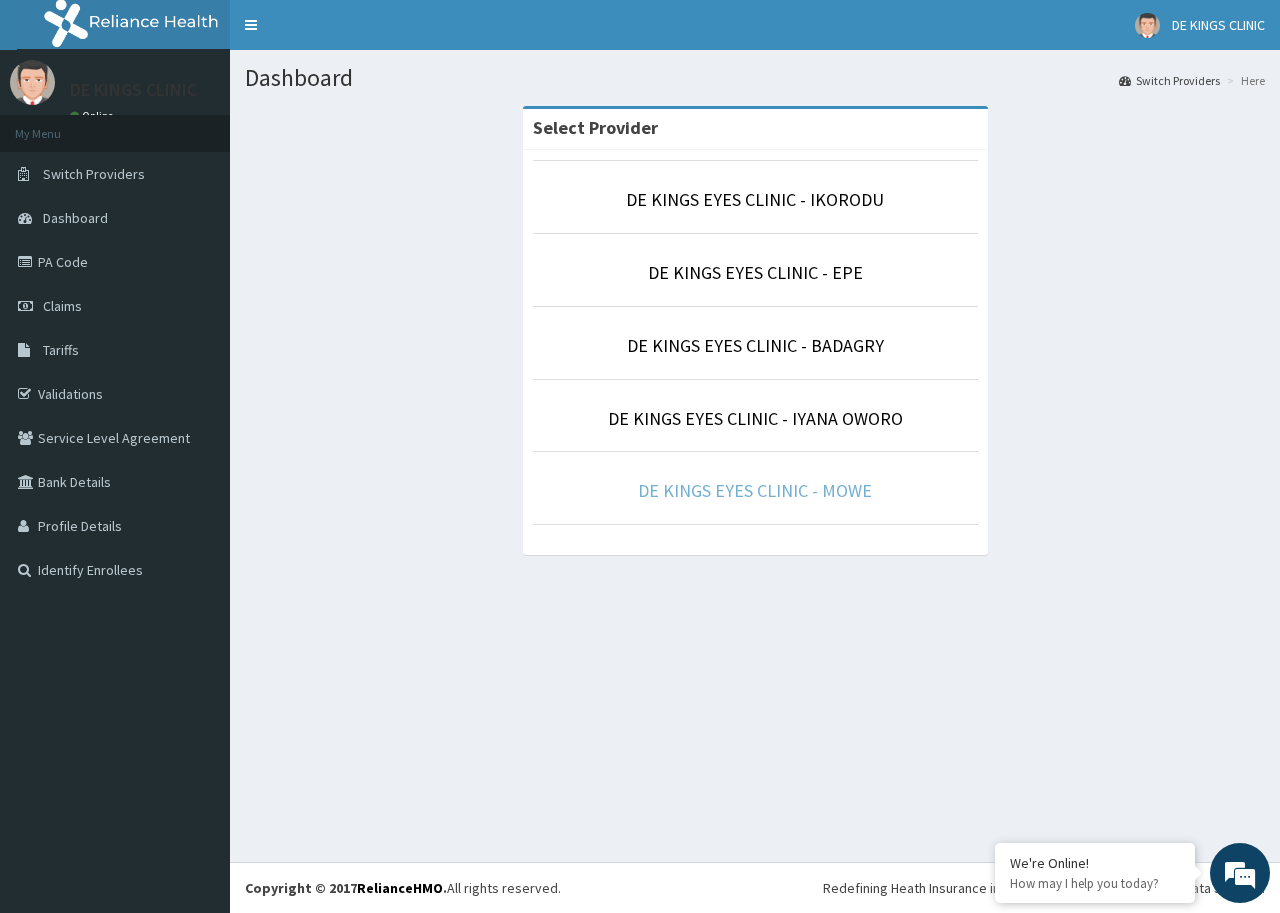click on "DE KINGS EYES CLINIC - MOWE" at bounding box center (755, 490) 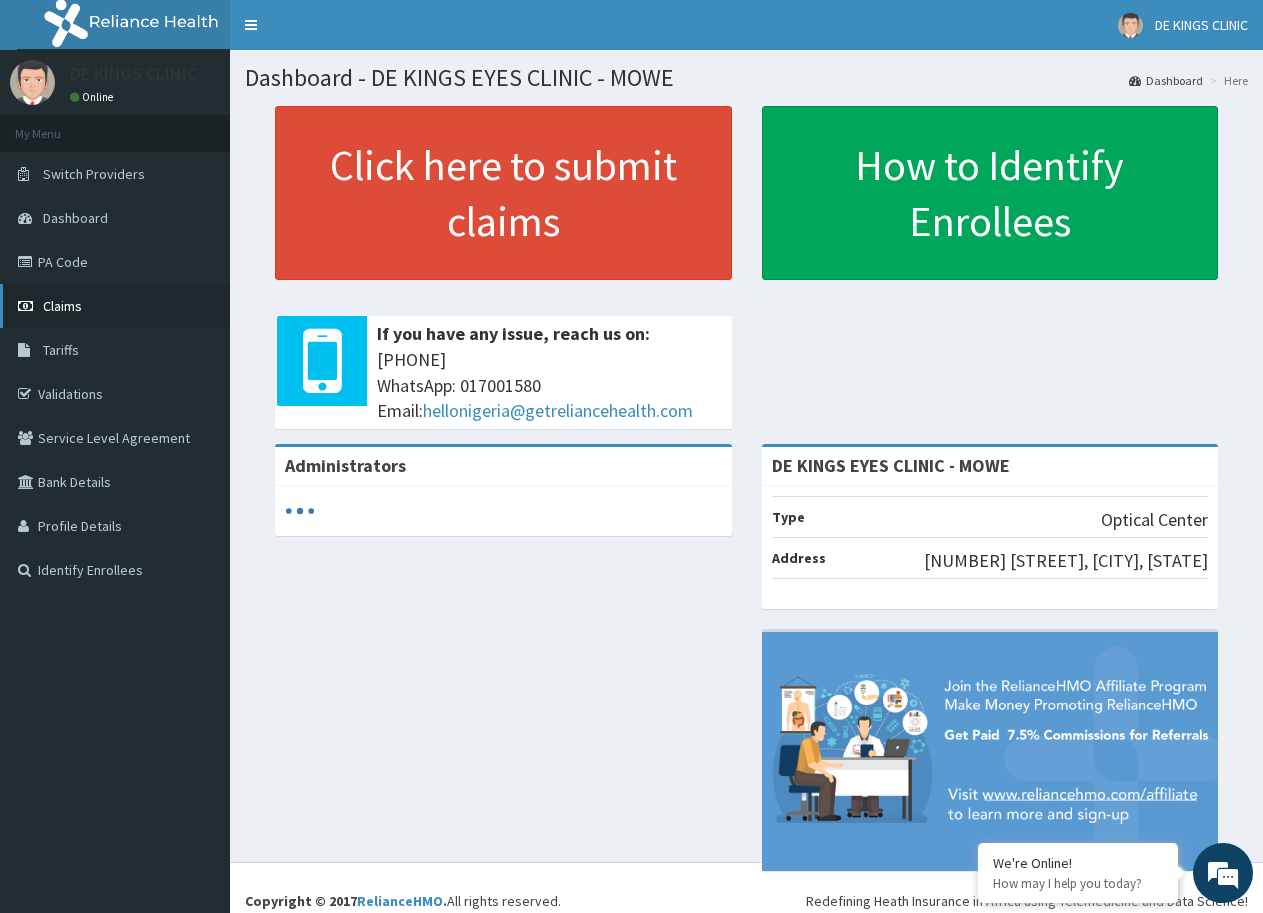 scroll, scrollTop: 0, scrollLeft: 0, axis: both 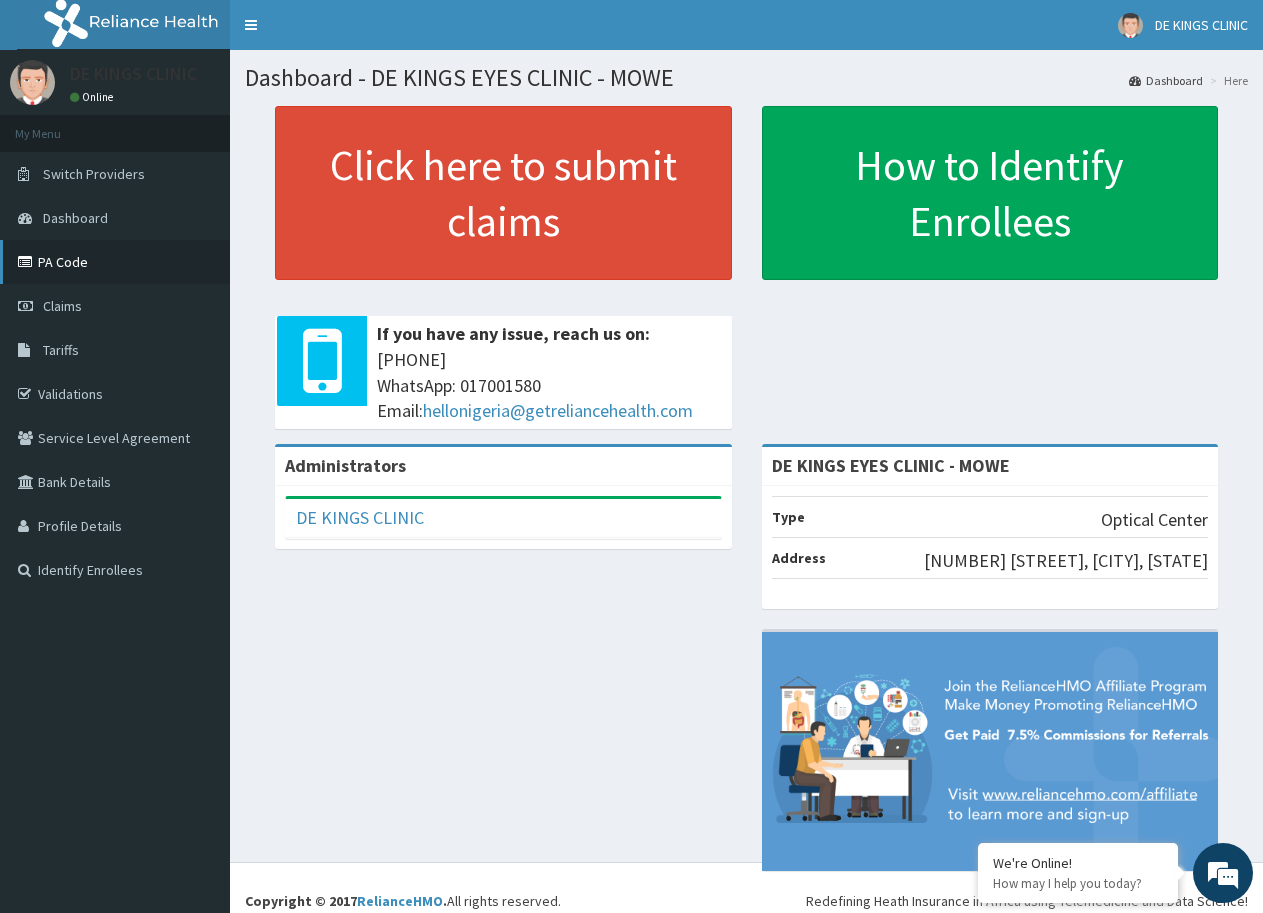 click on "PA Code" at bounding box center (115, 262) 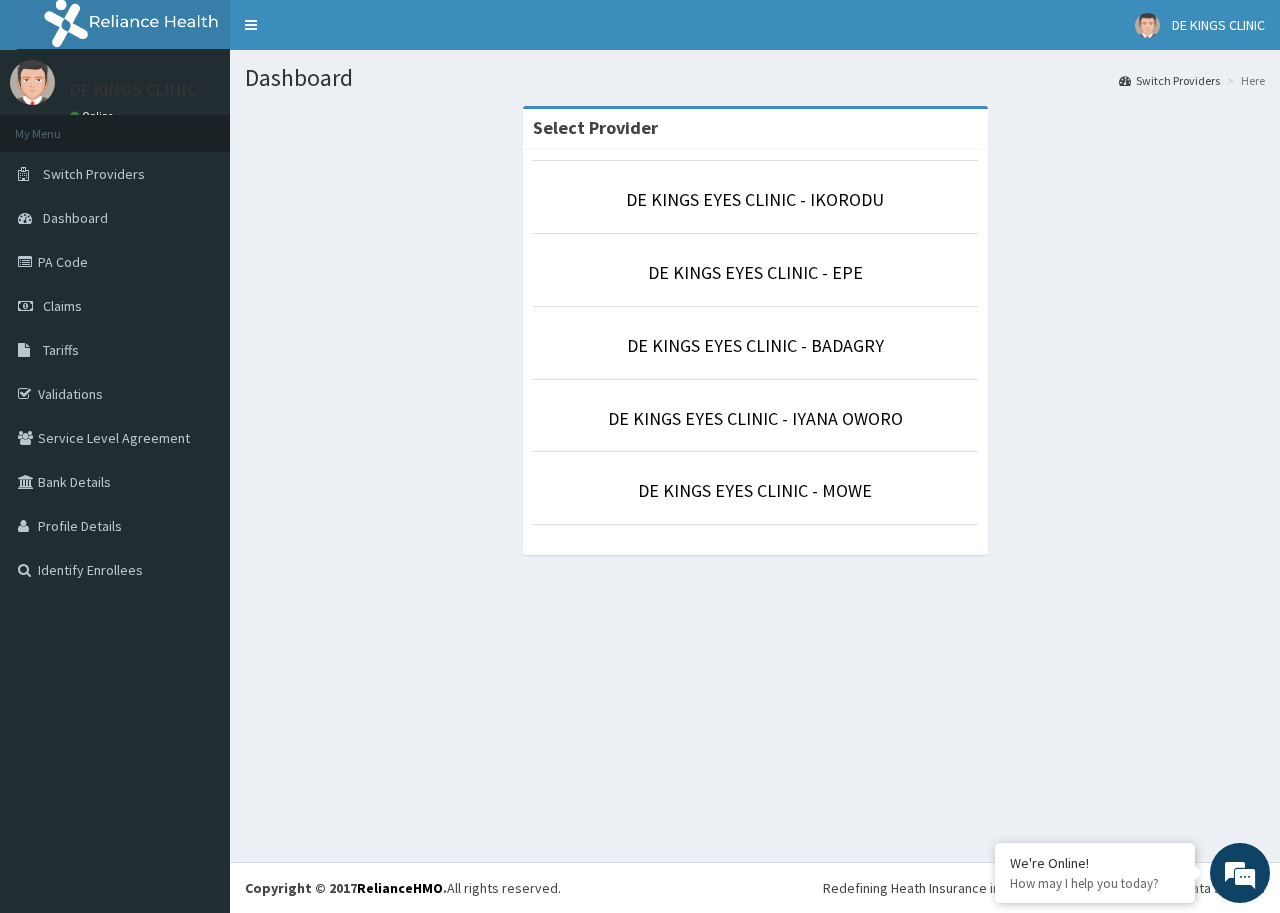 scroll, scrollTop: 0, scrollLeft: 0, axis: both 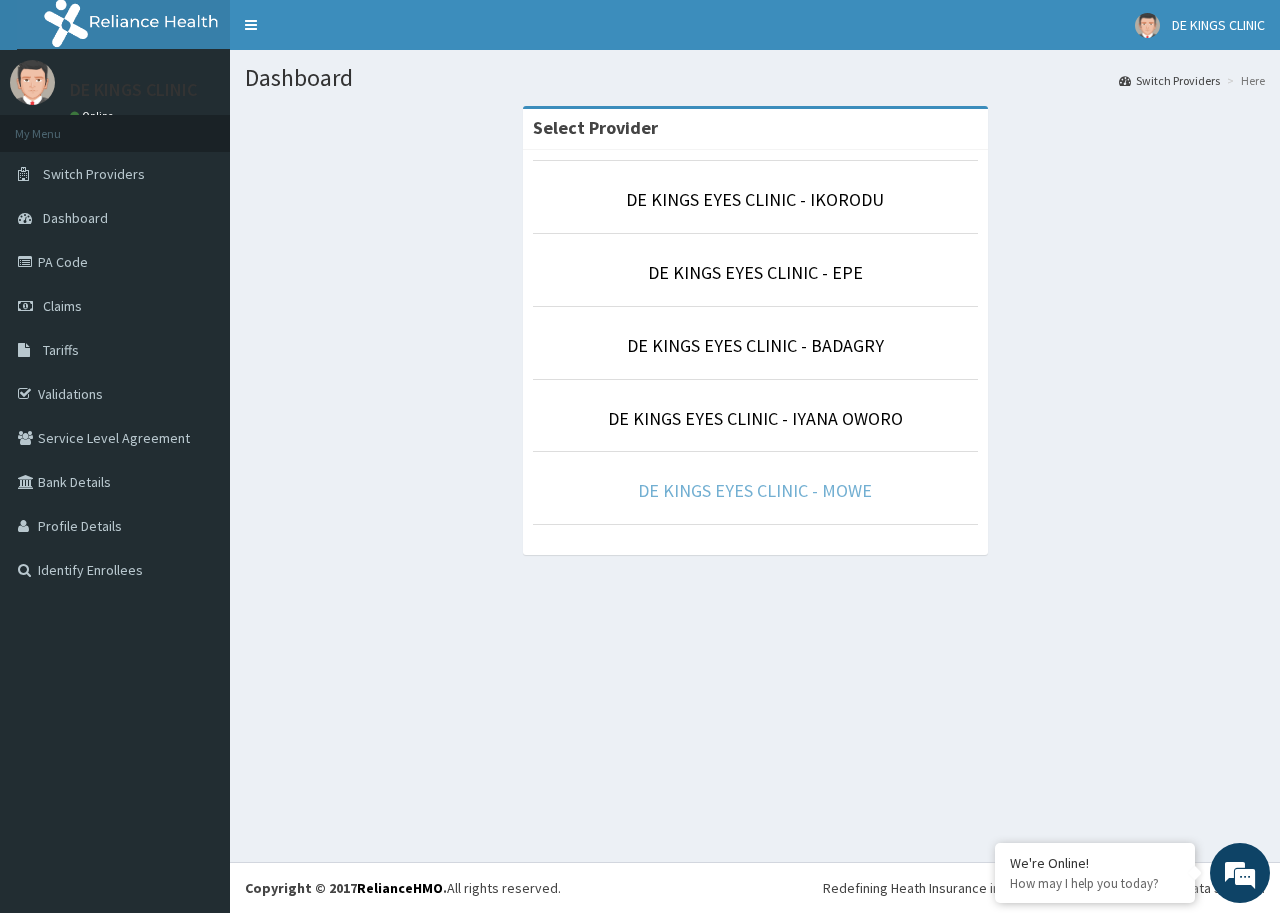 click on "DE KINGS EYES CLINIC - MOWE" at bounding box center (755, 490) 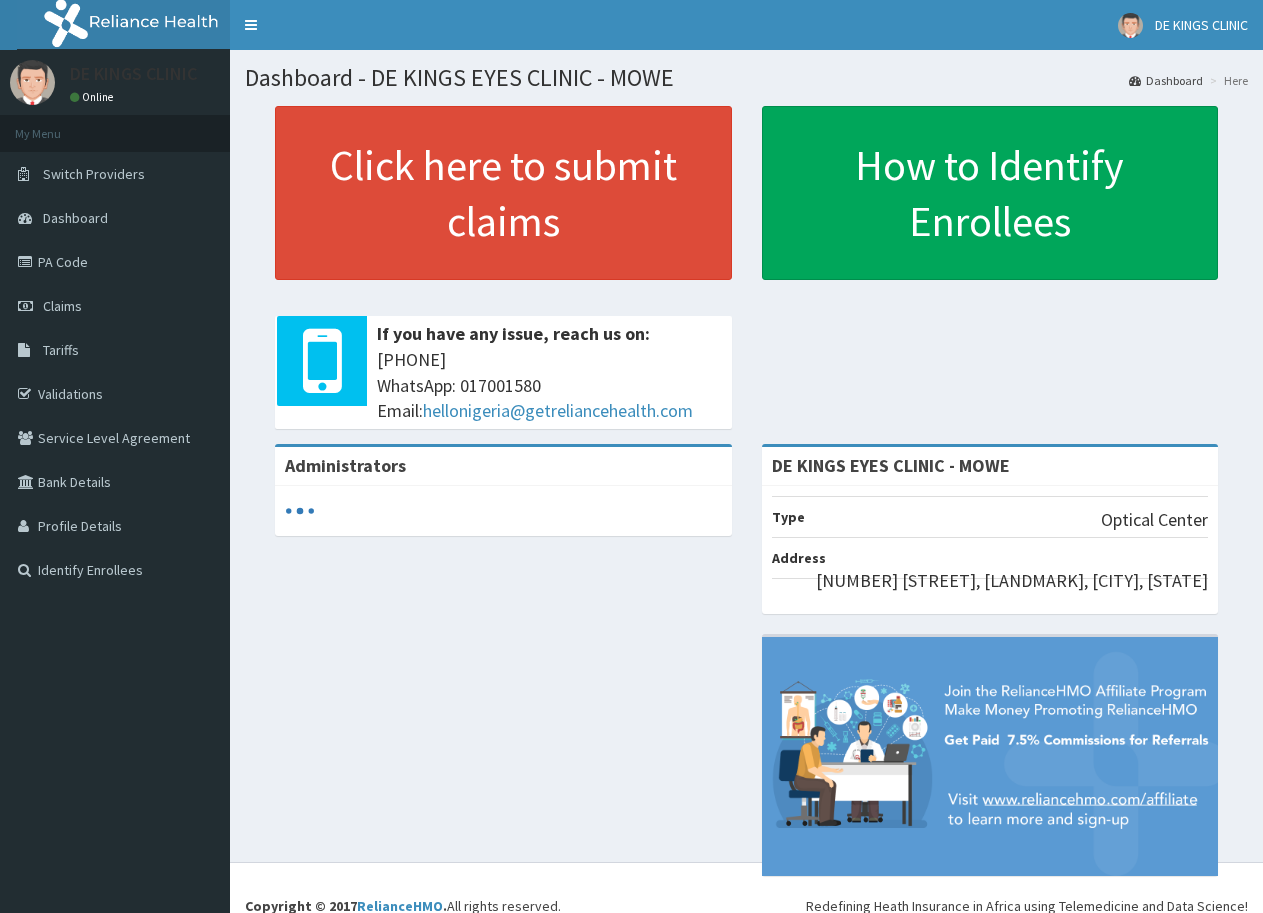 scroll, scrollTop: 0, scrollLeft: 0, axis: both 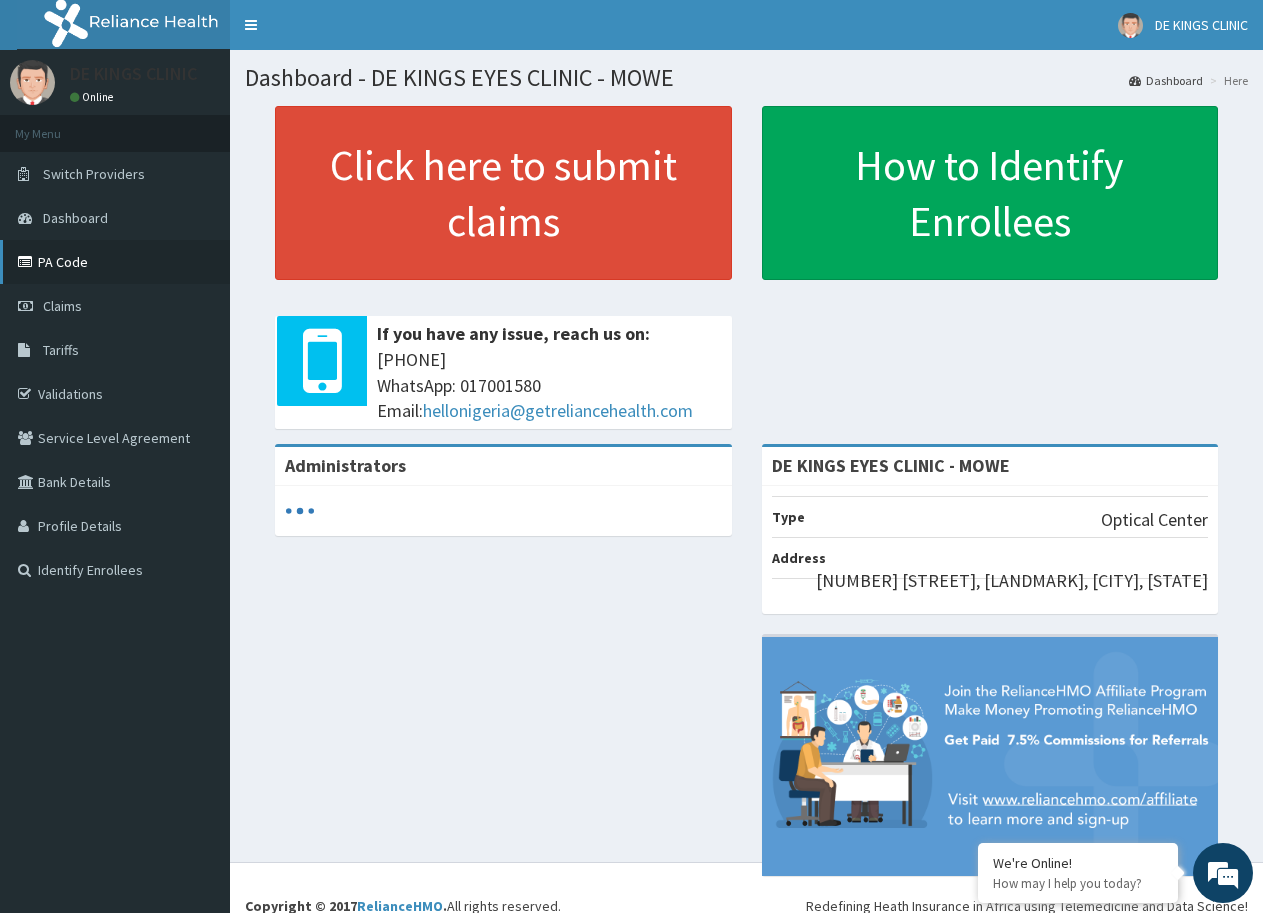 click on "PA Code" at bounding box center [115, 262] 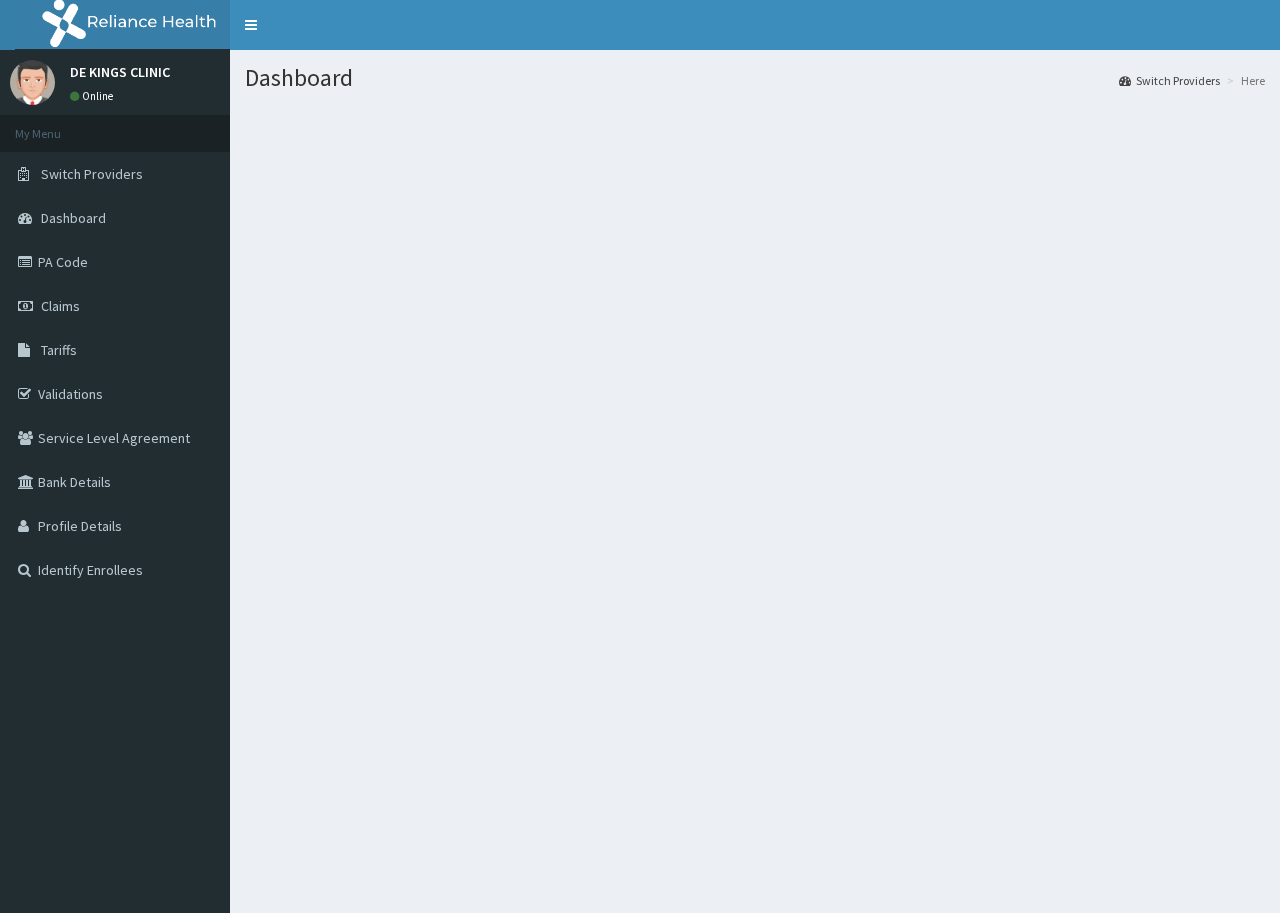 scroll, scrollTop: 0, scrollLeft: 0, axis: both 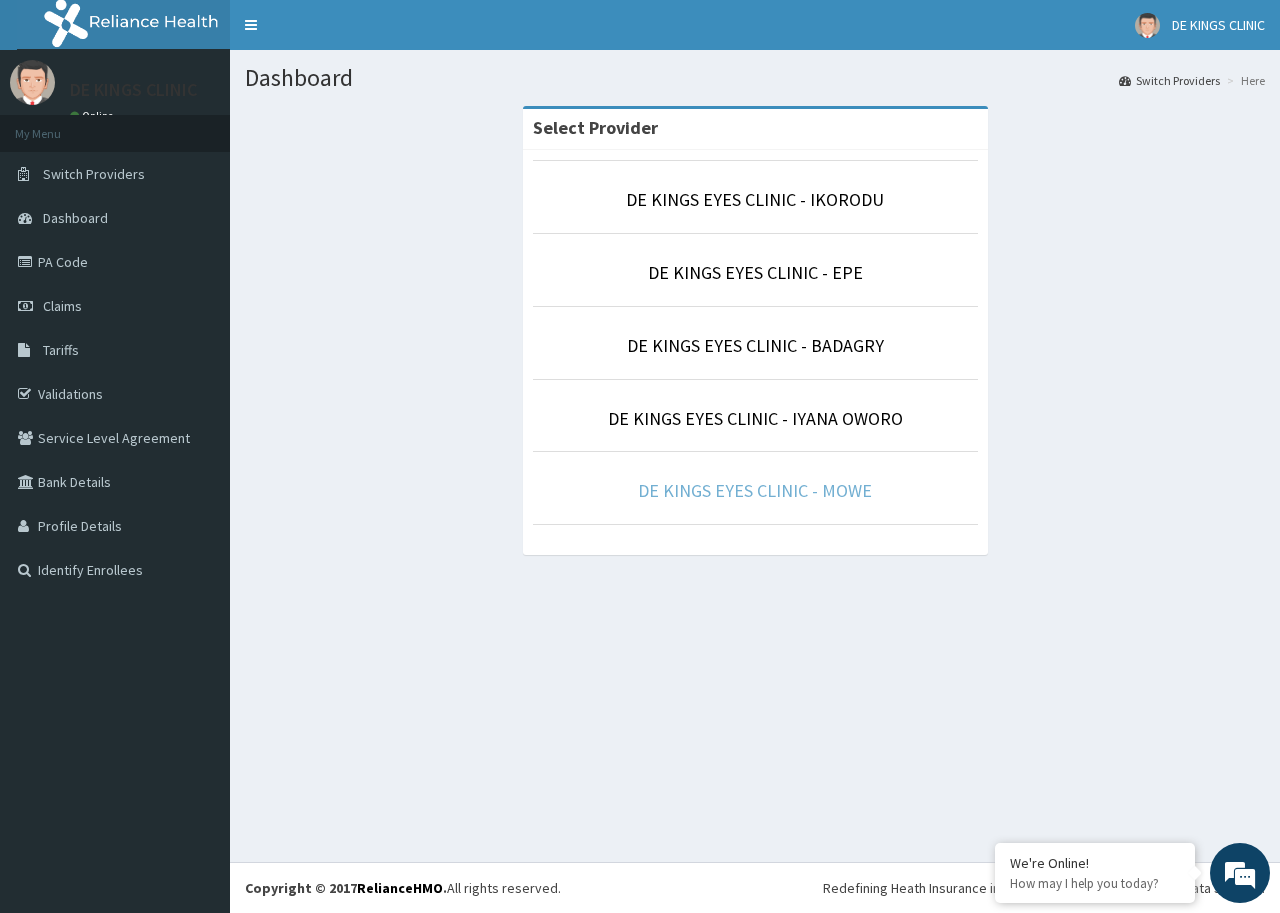 click on "DE KINGS EYES CLINIC - MOWE" at bounding box center [755, 490] 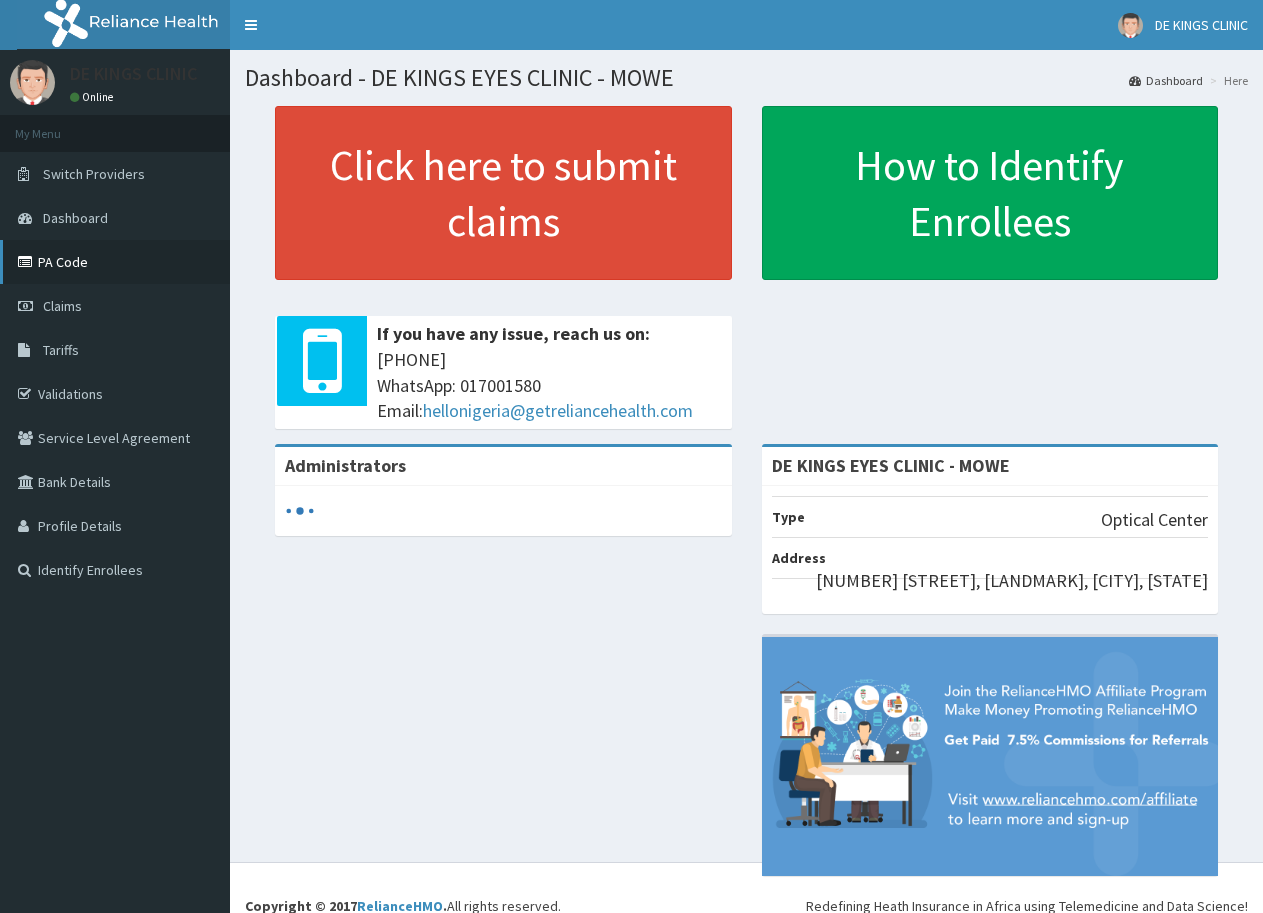 scroll, scrollTop: 0, scrollLeft: 0, axis: both 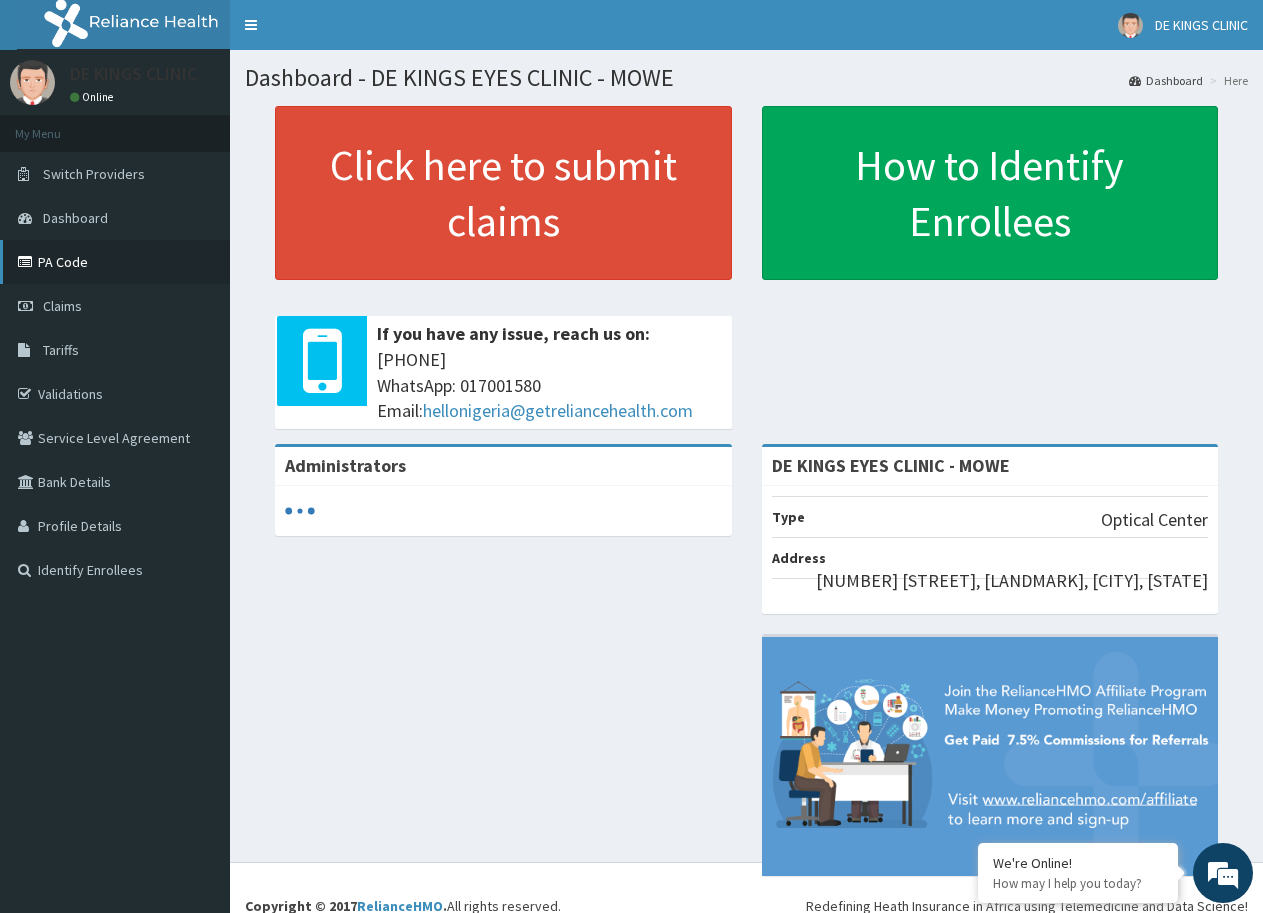 click on "PA Code" at bounding box center (115, 262) 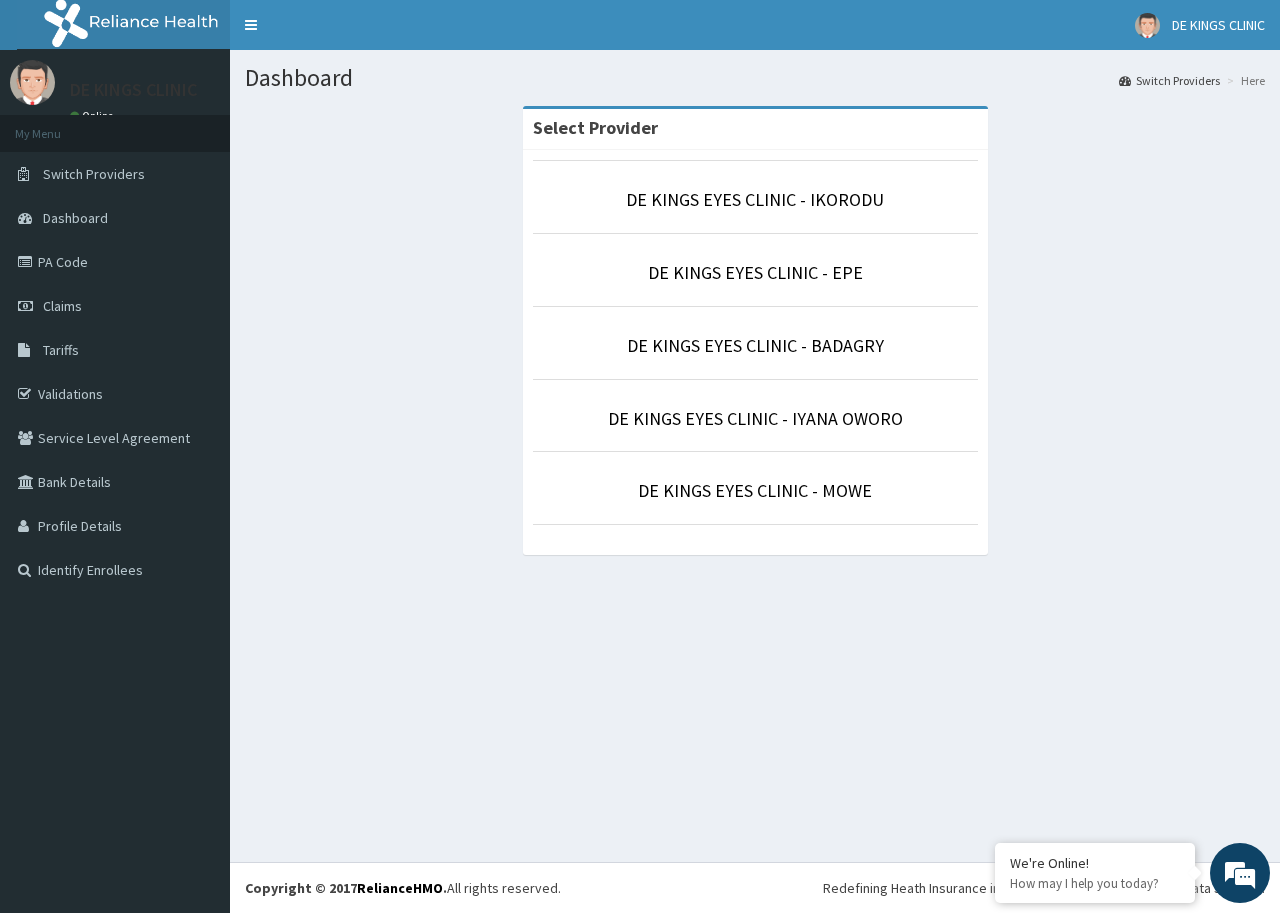 scroll, scrollTop: 0, scrollLeft: 0, axis: both 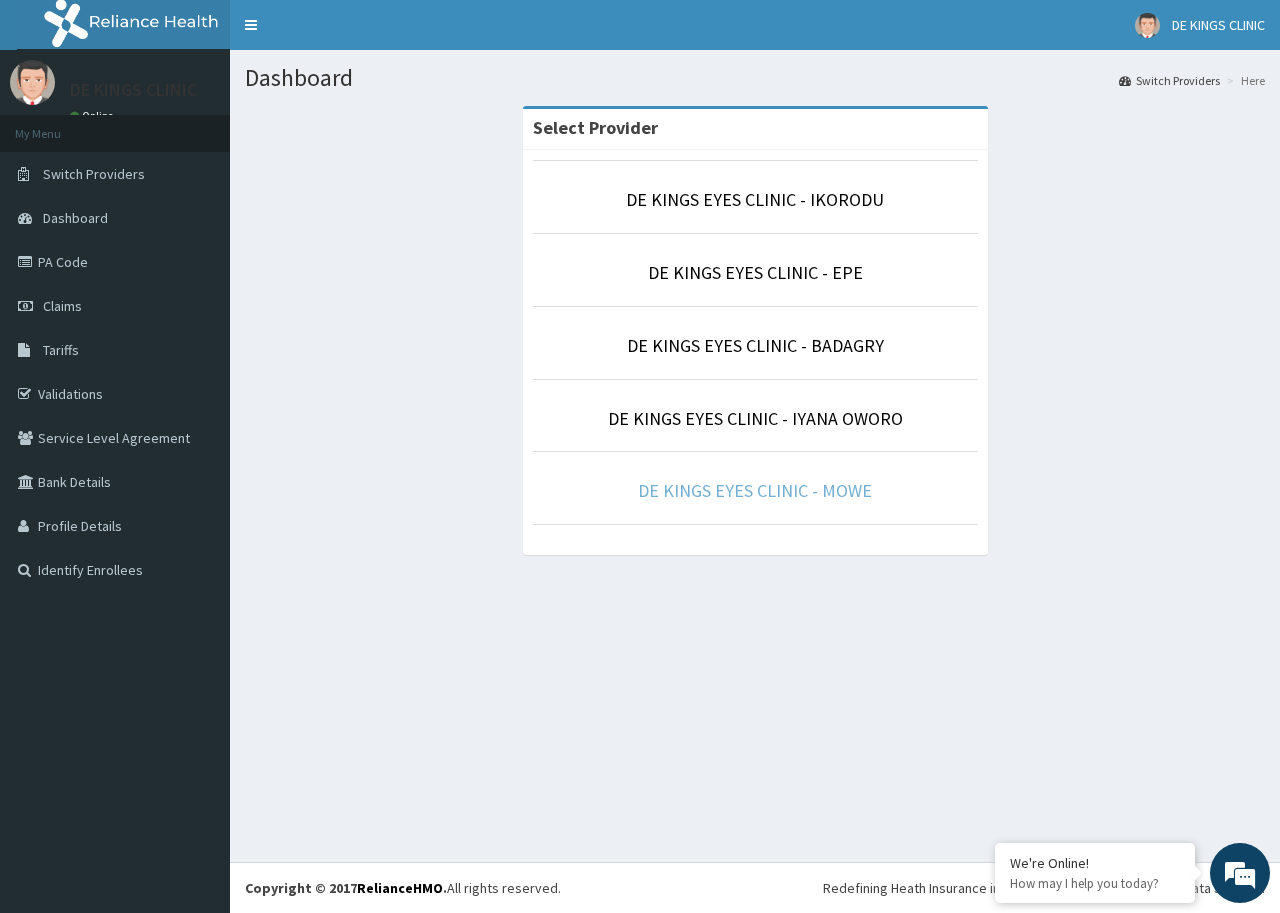 click on "DE KINGS EYES CLINIC - MOWE" at bounding box center (755, 490) 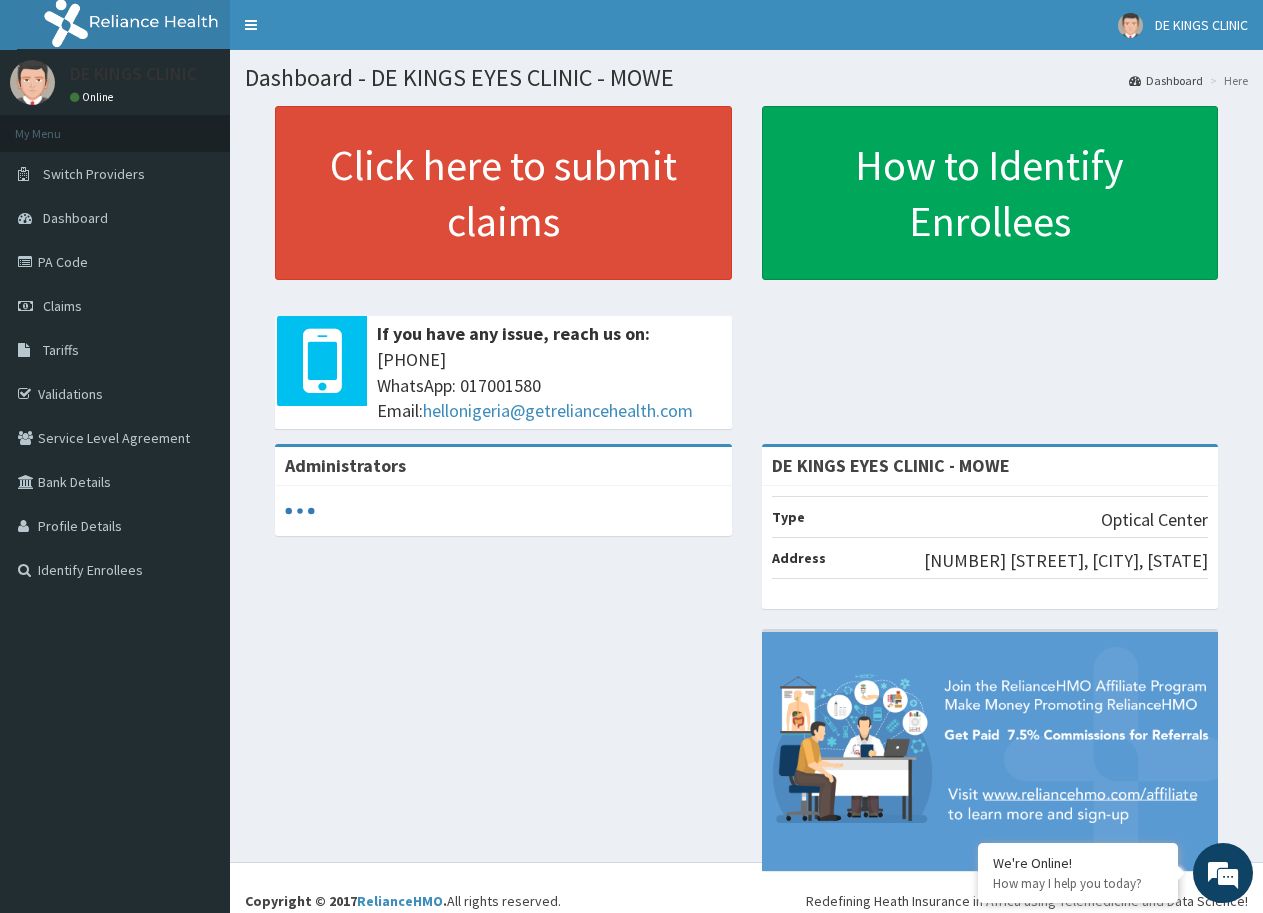 scroll, scrollTop: 0, scrollLeft: 0, axis: both 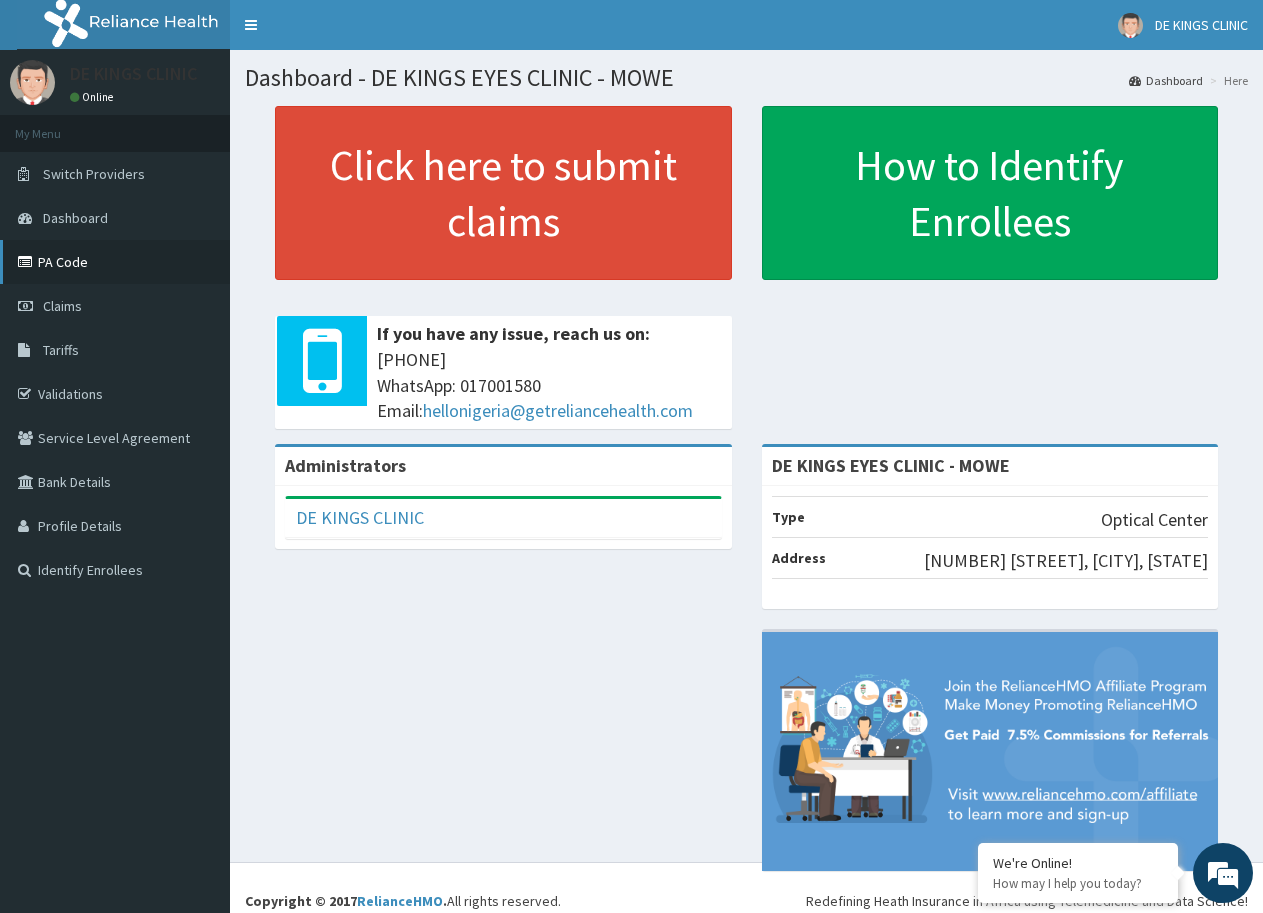 click on "PA Code" at bounding box center (115, 262) 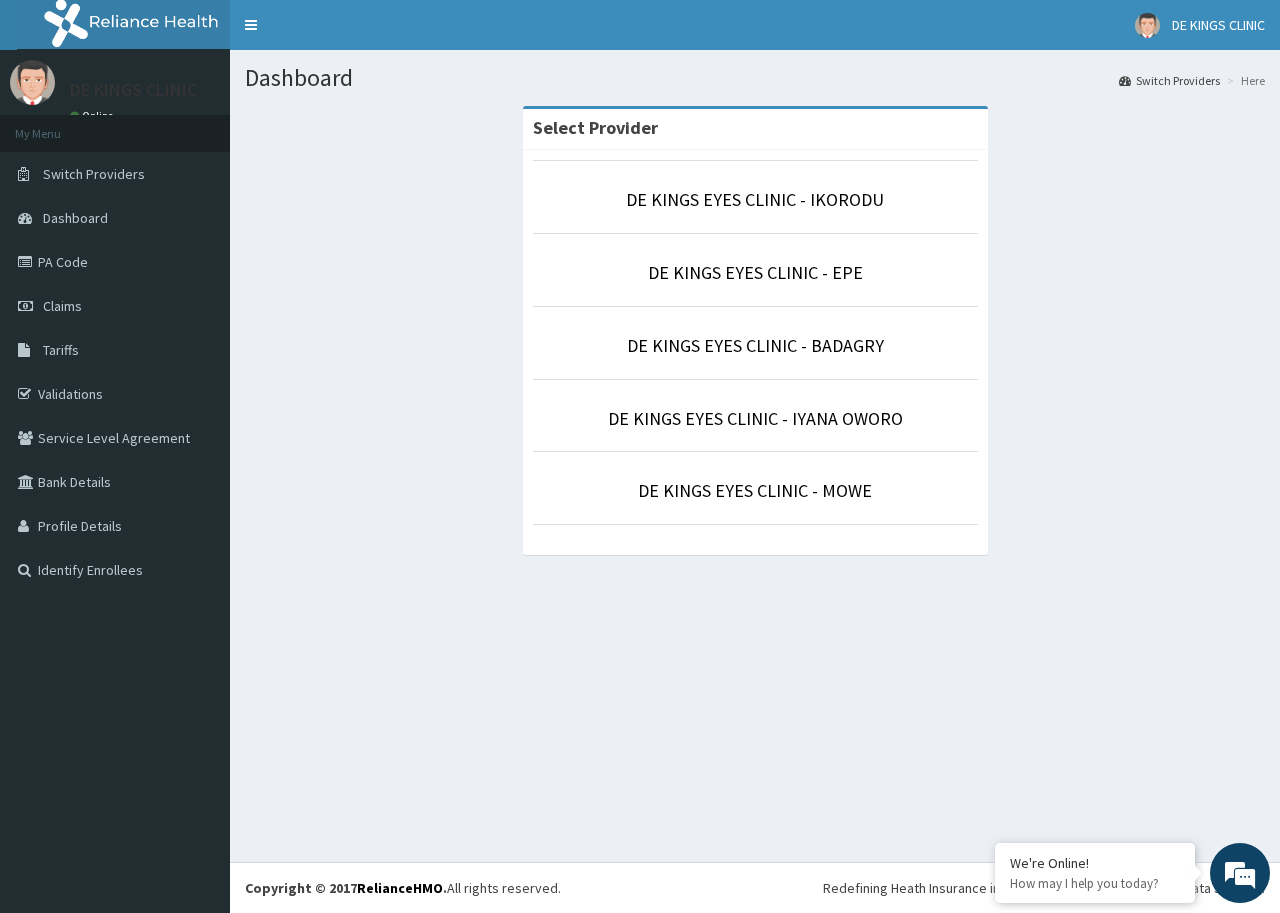 scroll, scrollTop: 0, scrollLeft: 0, axis: both 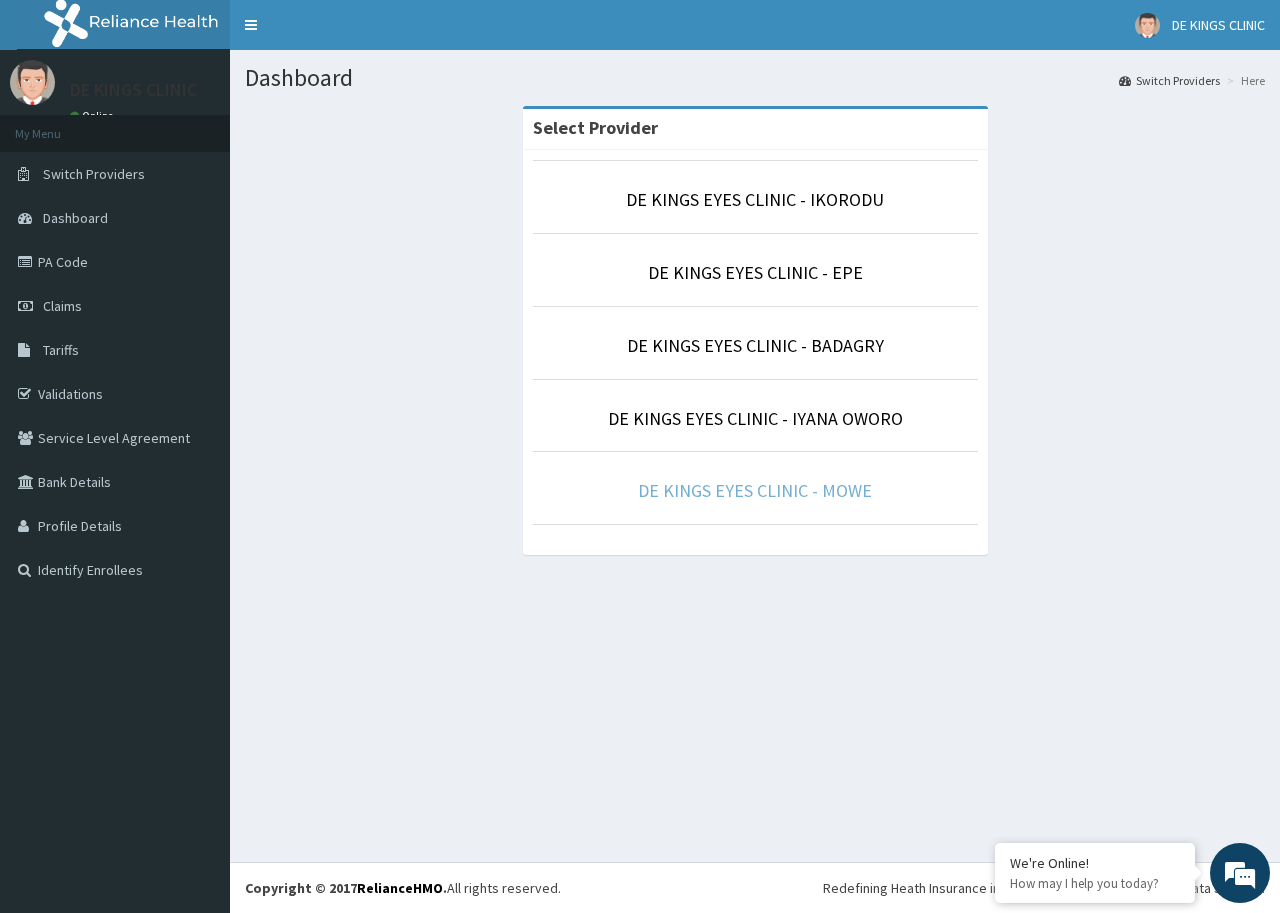 click on "DE KINGS EYES CLINIC - MOWE" at bounding box center (755, 490) 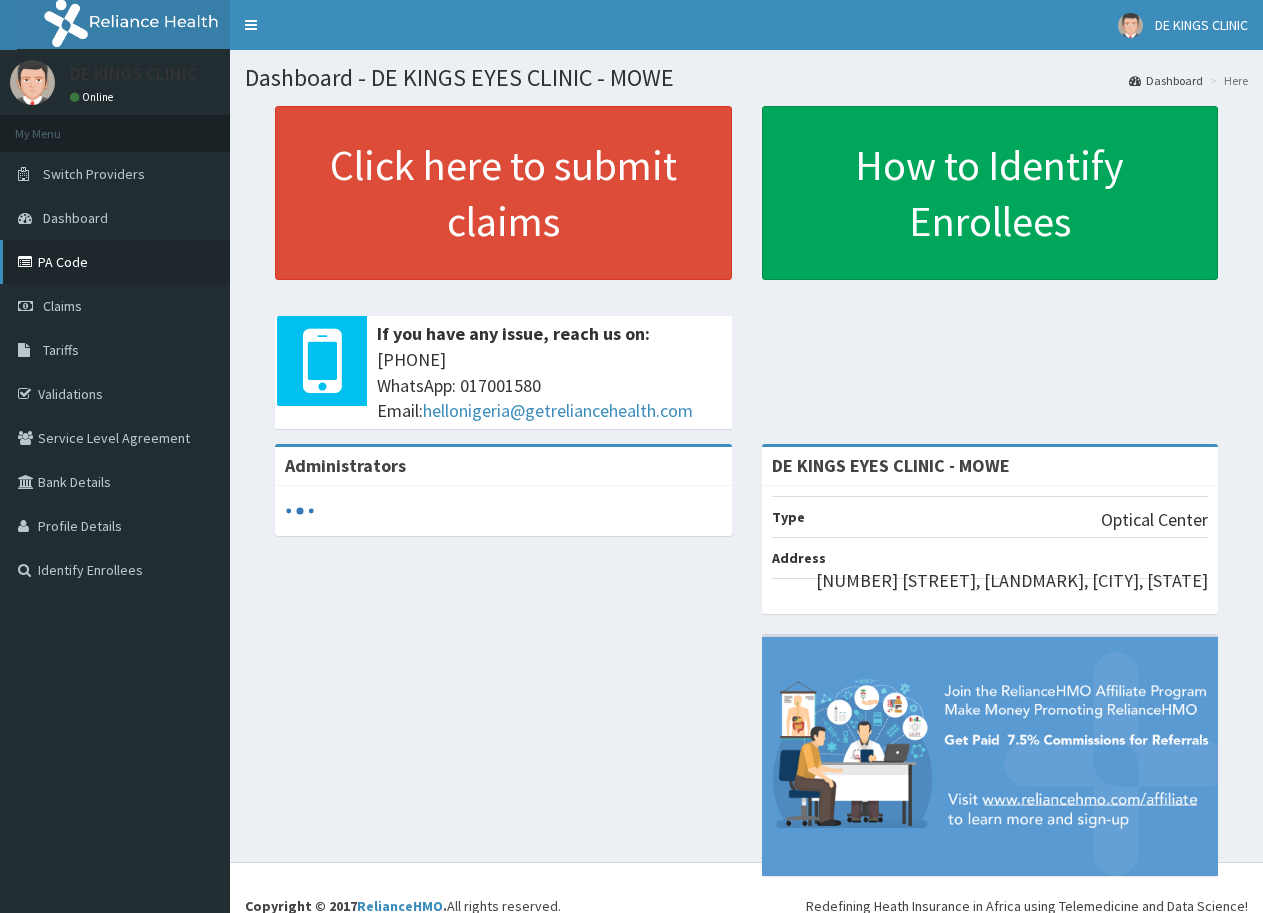scroll, scrollTop: 0, scrollLeft: 0, axis: both 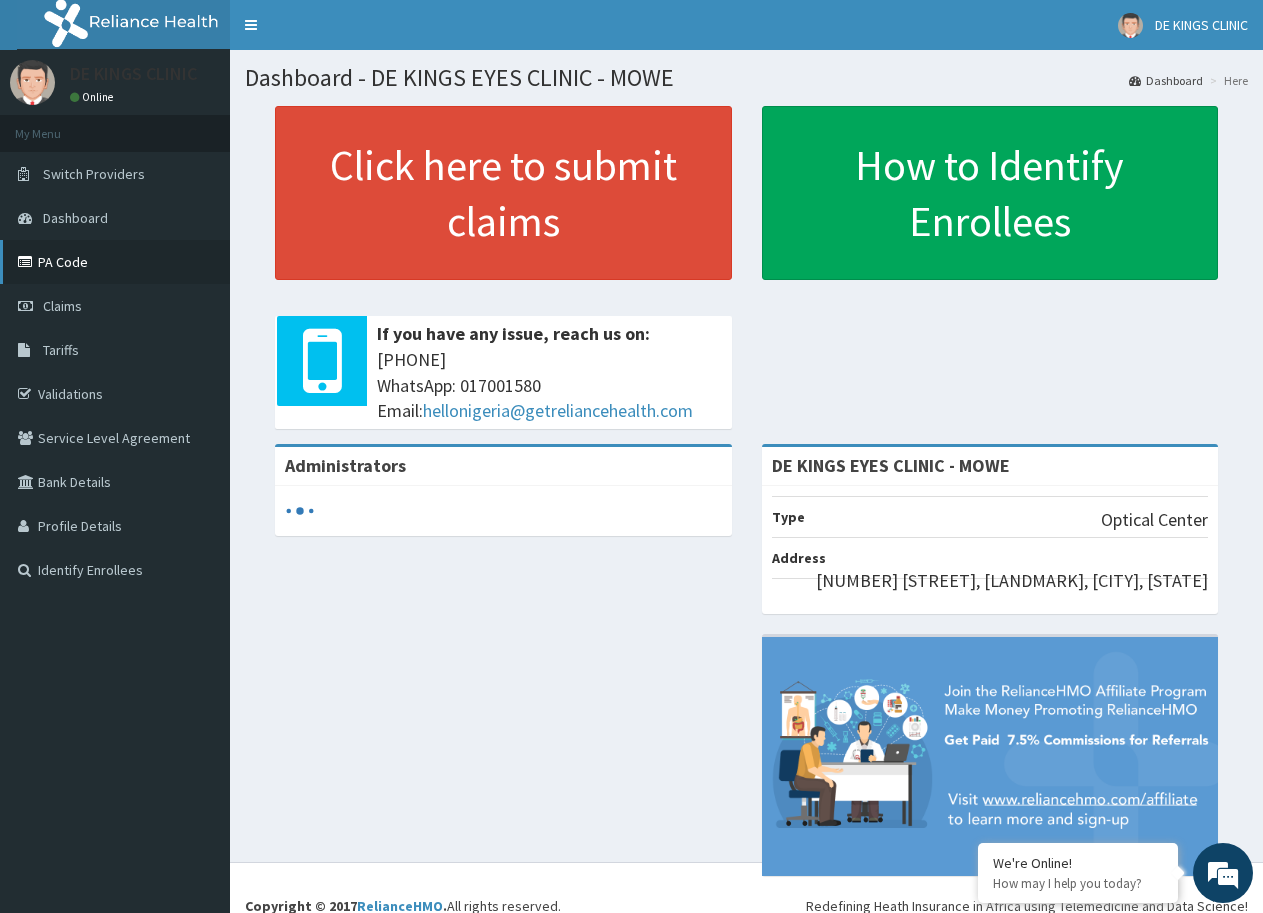 click on "PA Code" at bounding box center (115, 262) 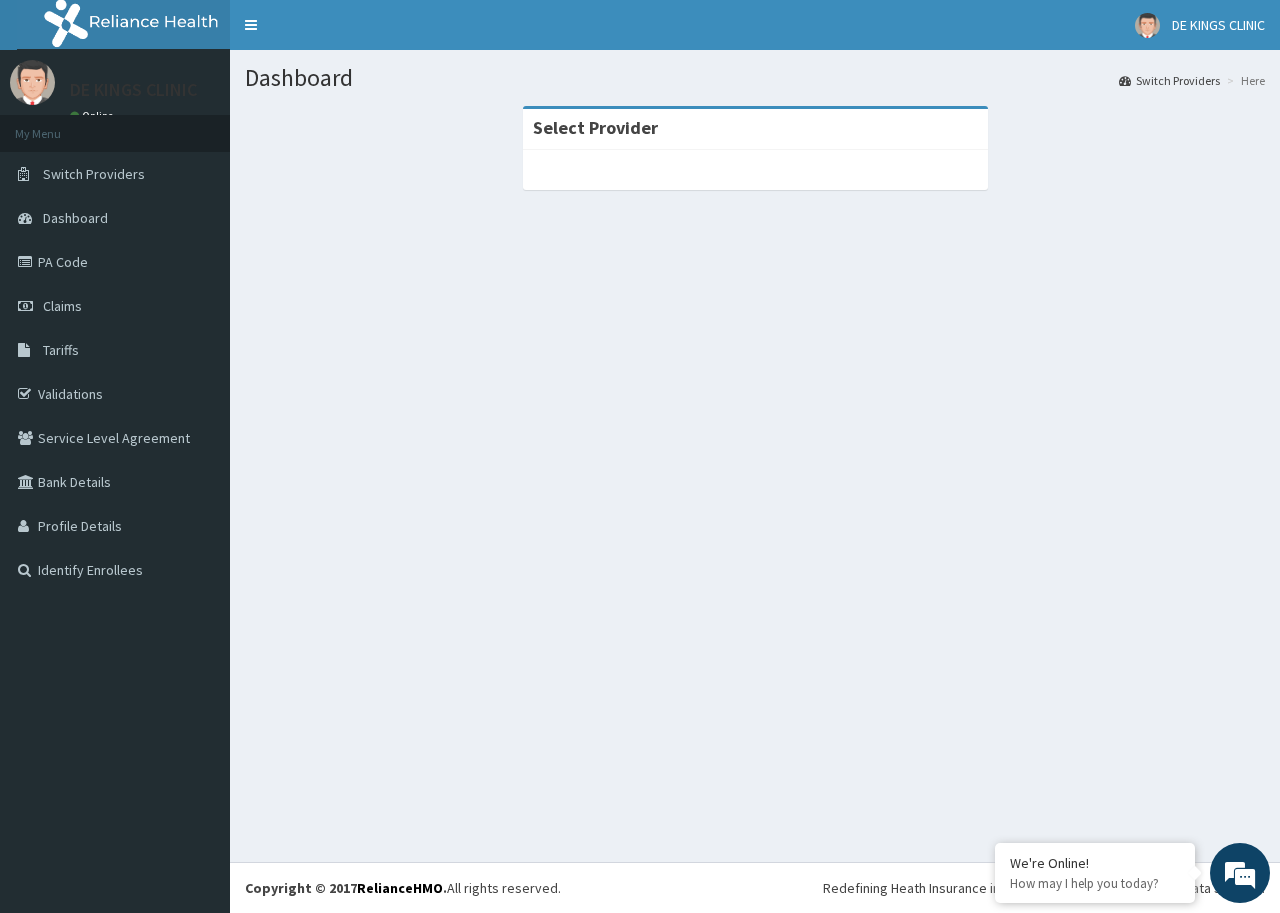 scroll, scrollTop: 0, scrollLeft: 0, axis: both 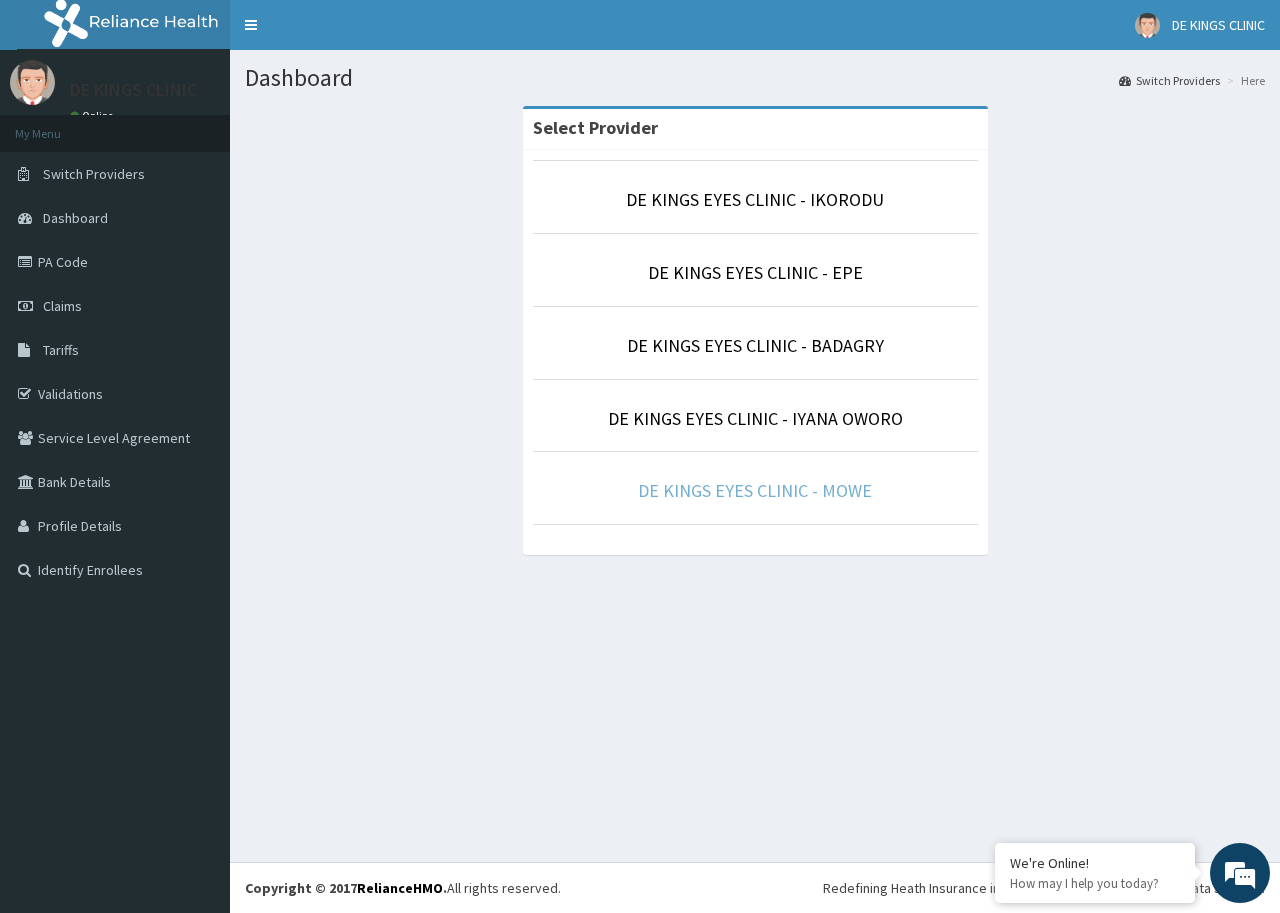click on "DE KINGS EYES CLINIC - MOWE" at bounding box center [755, 490] 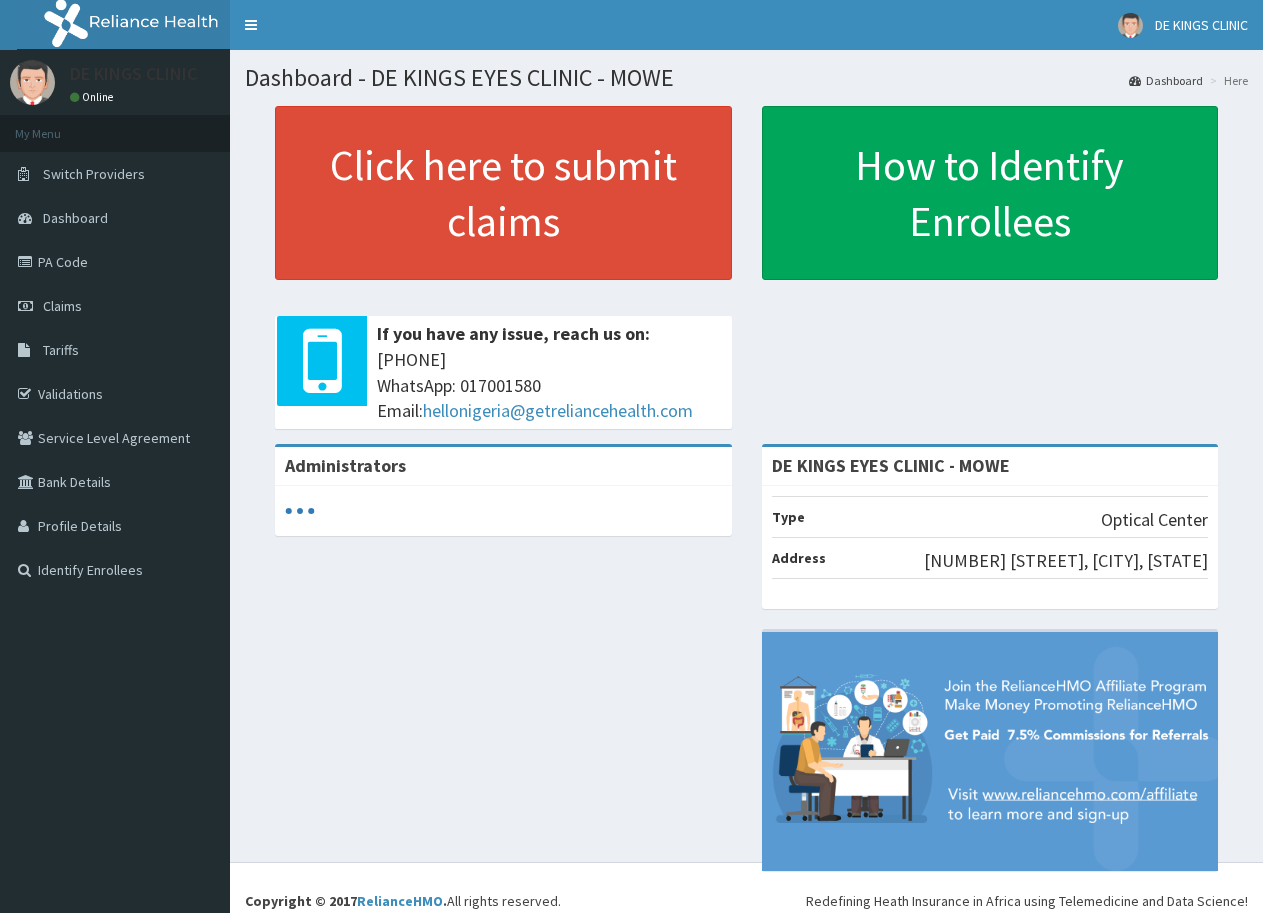 scroll, scrollTop: 0, scrollLeft: 0, axis: both 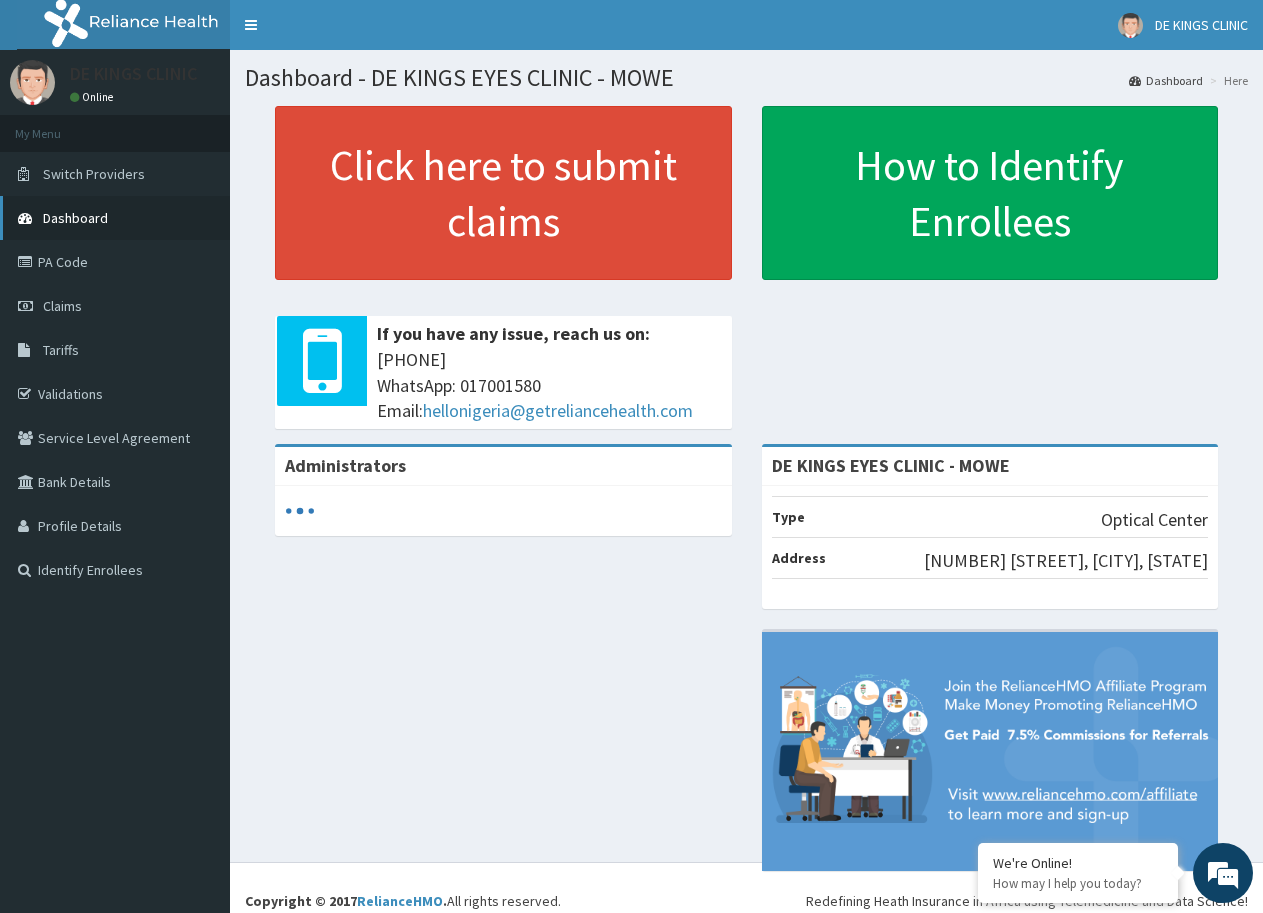 click on "Dashboard" at bounding box center [75, 218] 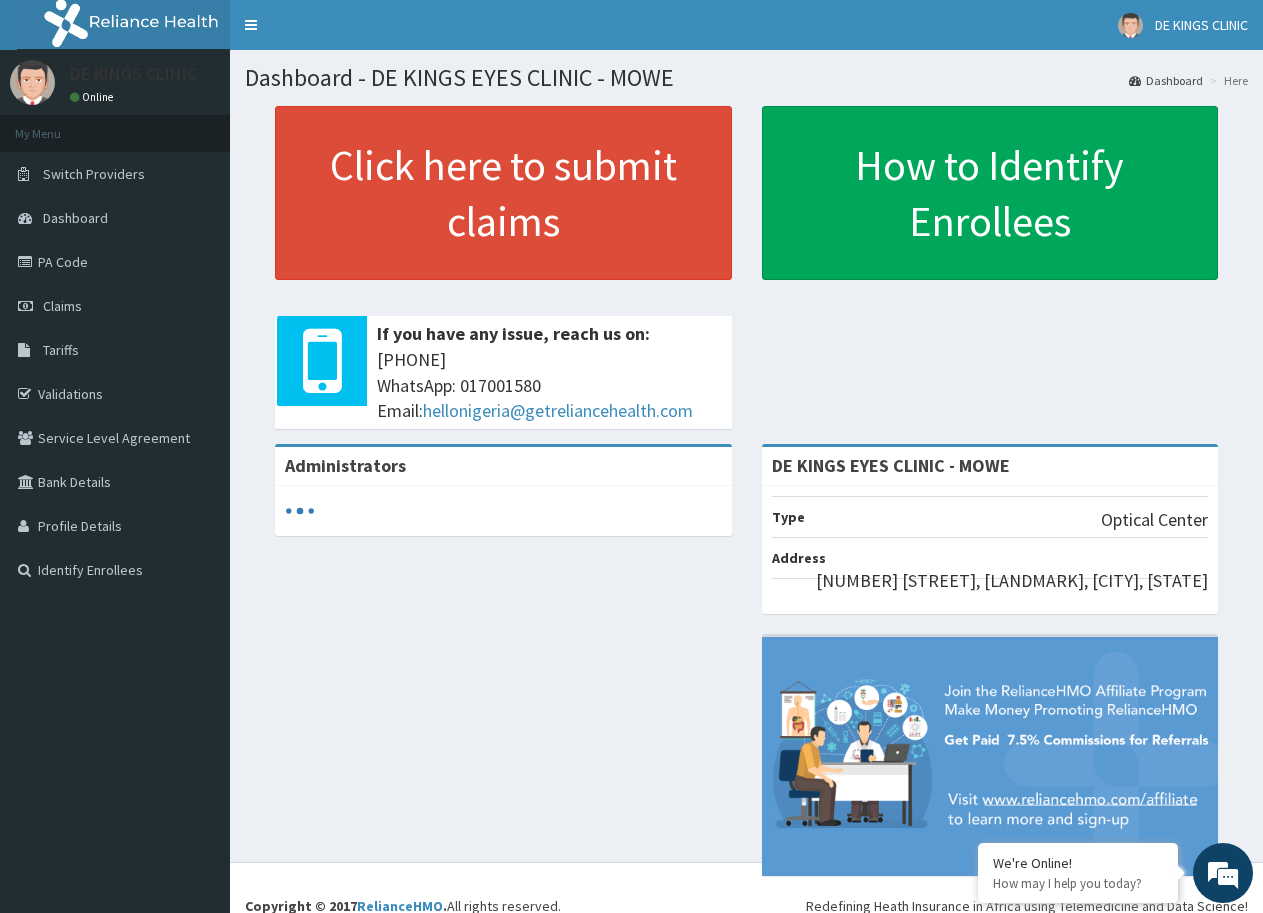 scroll, scrollTop: 0, scrollLeft: 0, axis: both 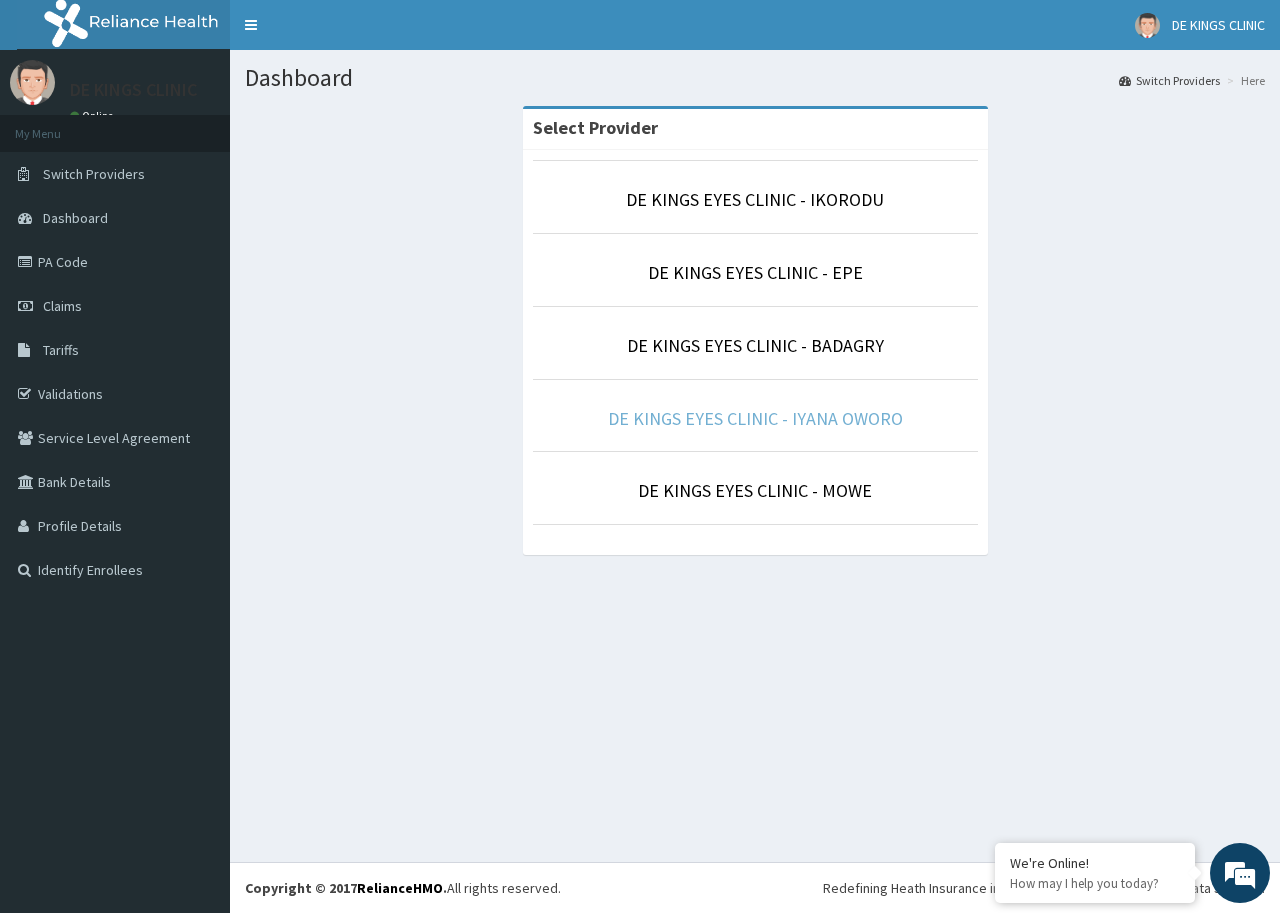 click on "DE KINGS EYES CLINIC - IYANA OWORO" at bounding box center [755, 418] 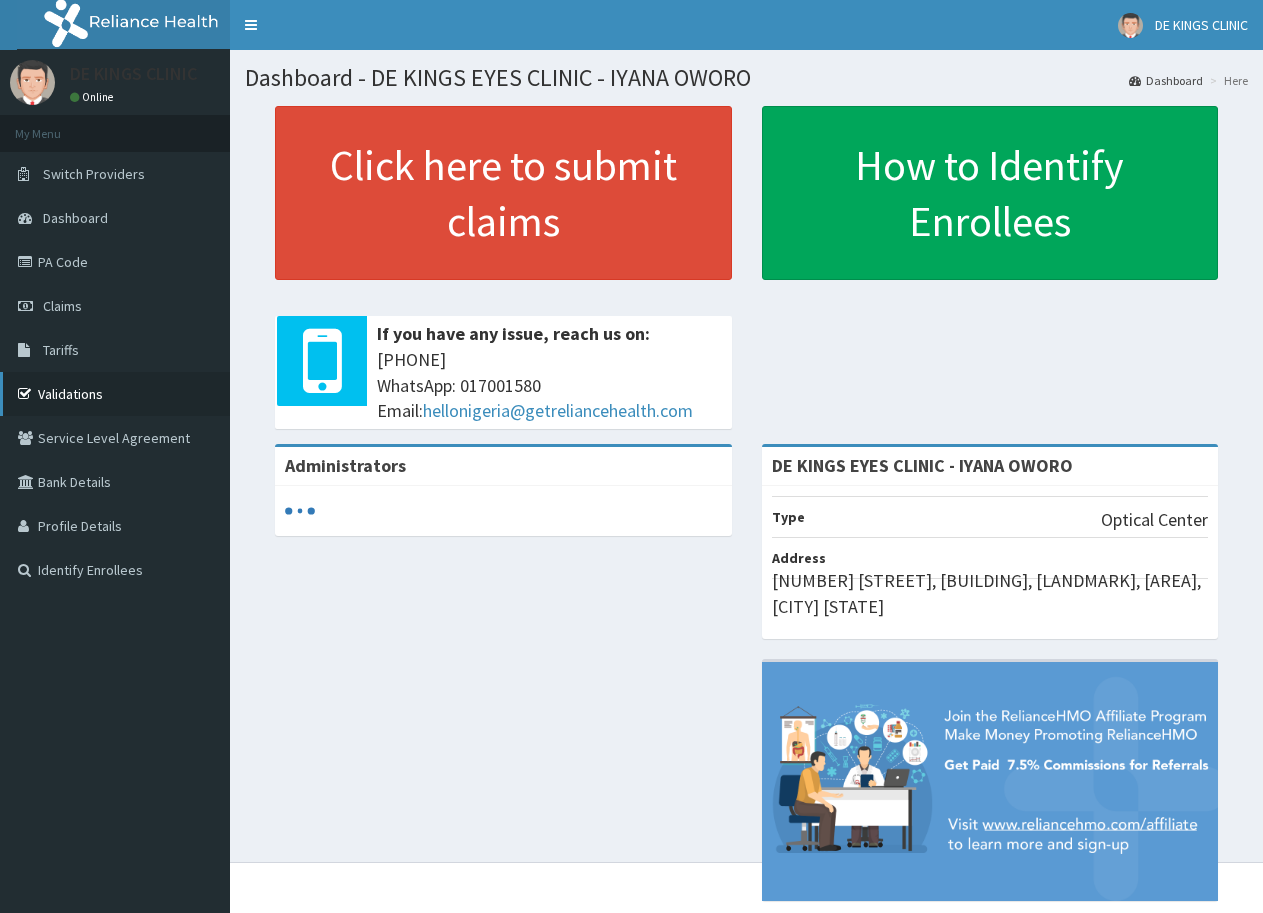 scroll, scrollTop: 0, scrollLeft: 0, axis: both 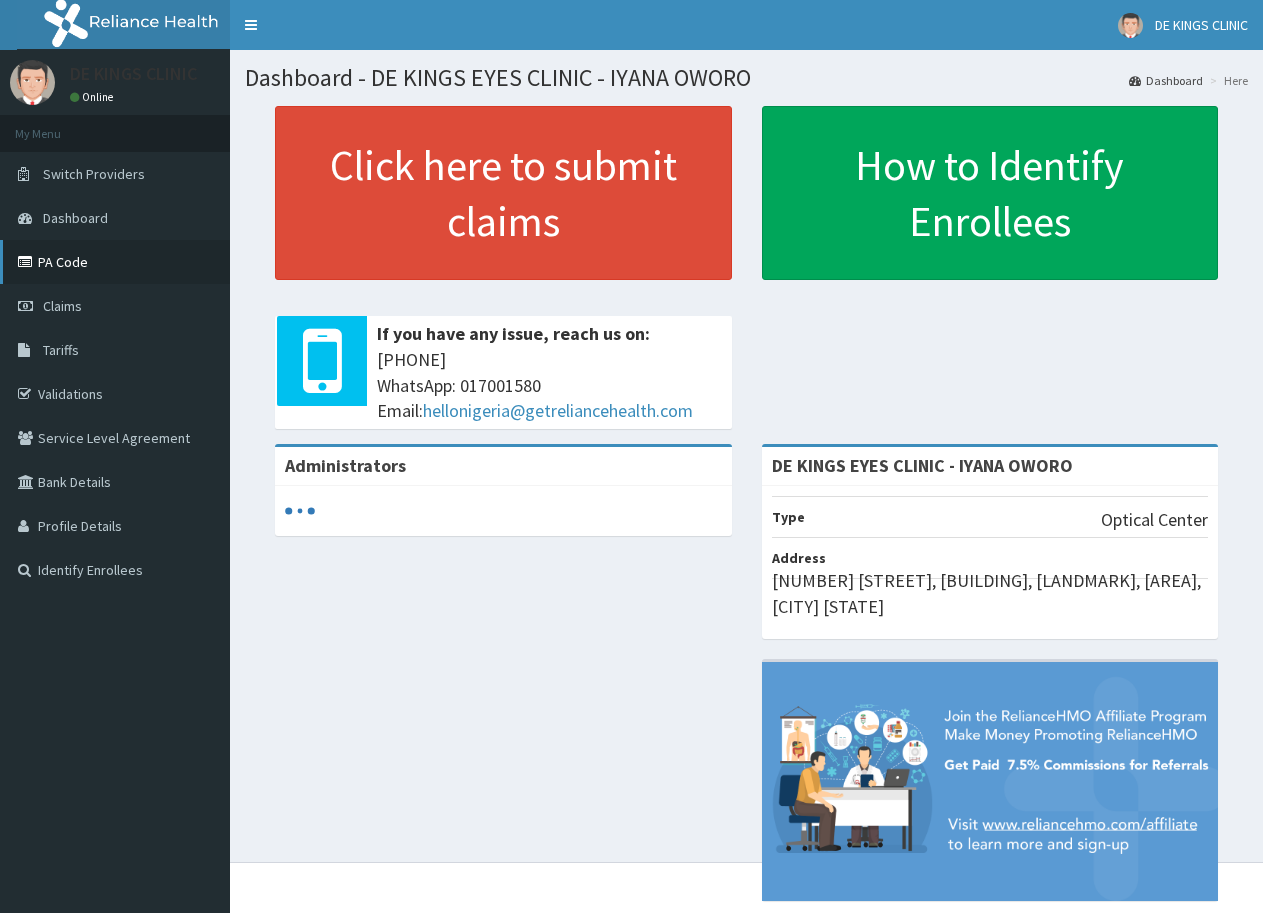 click on "PA Code" at bounding box center (115, 262) 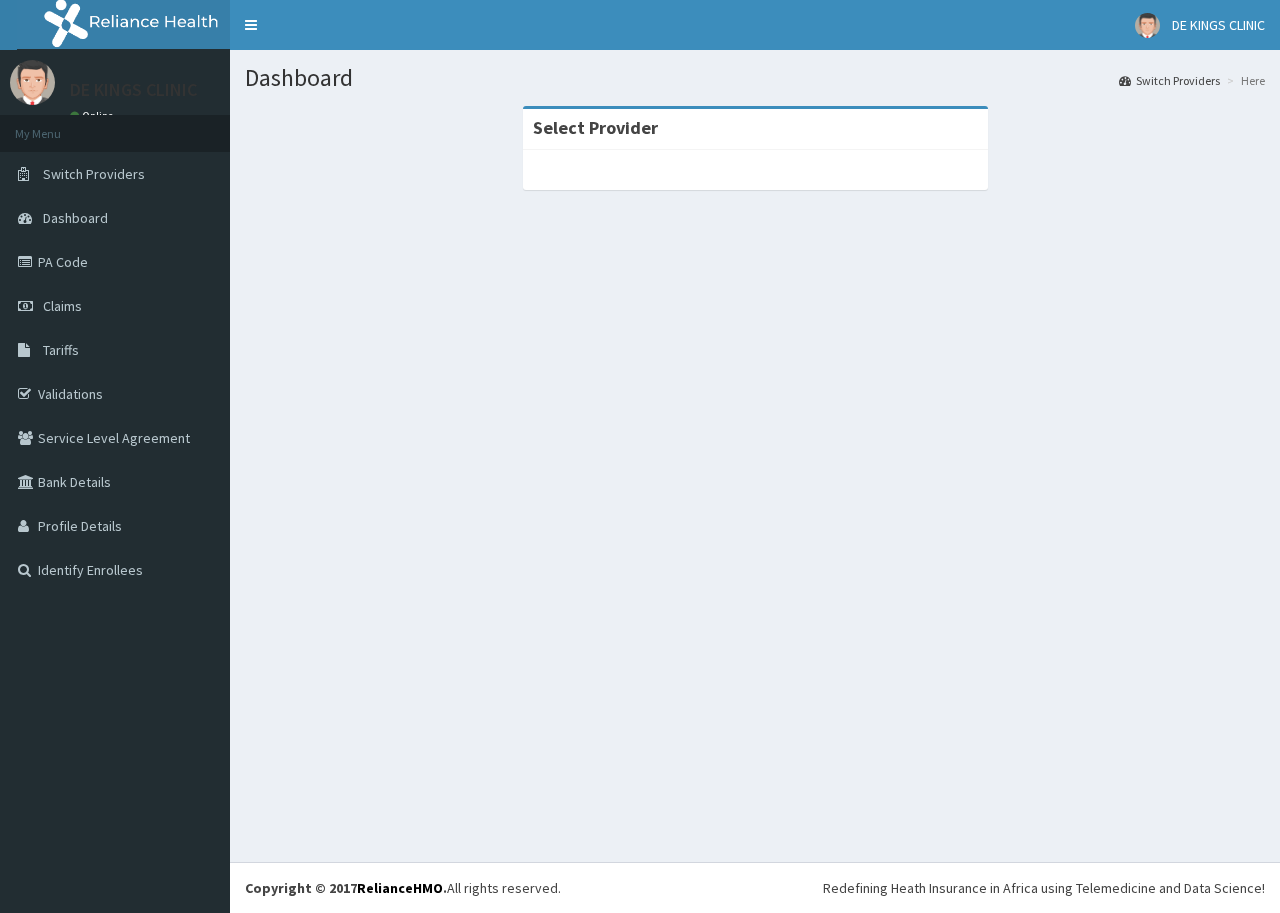 scroll, scrollTop: 0, scrollLeft: 0, axis: both 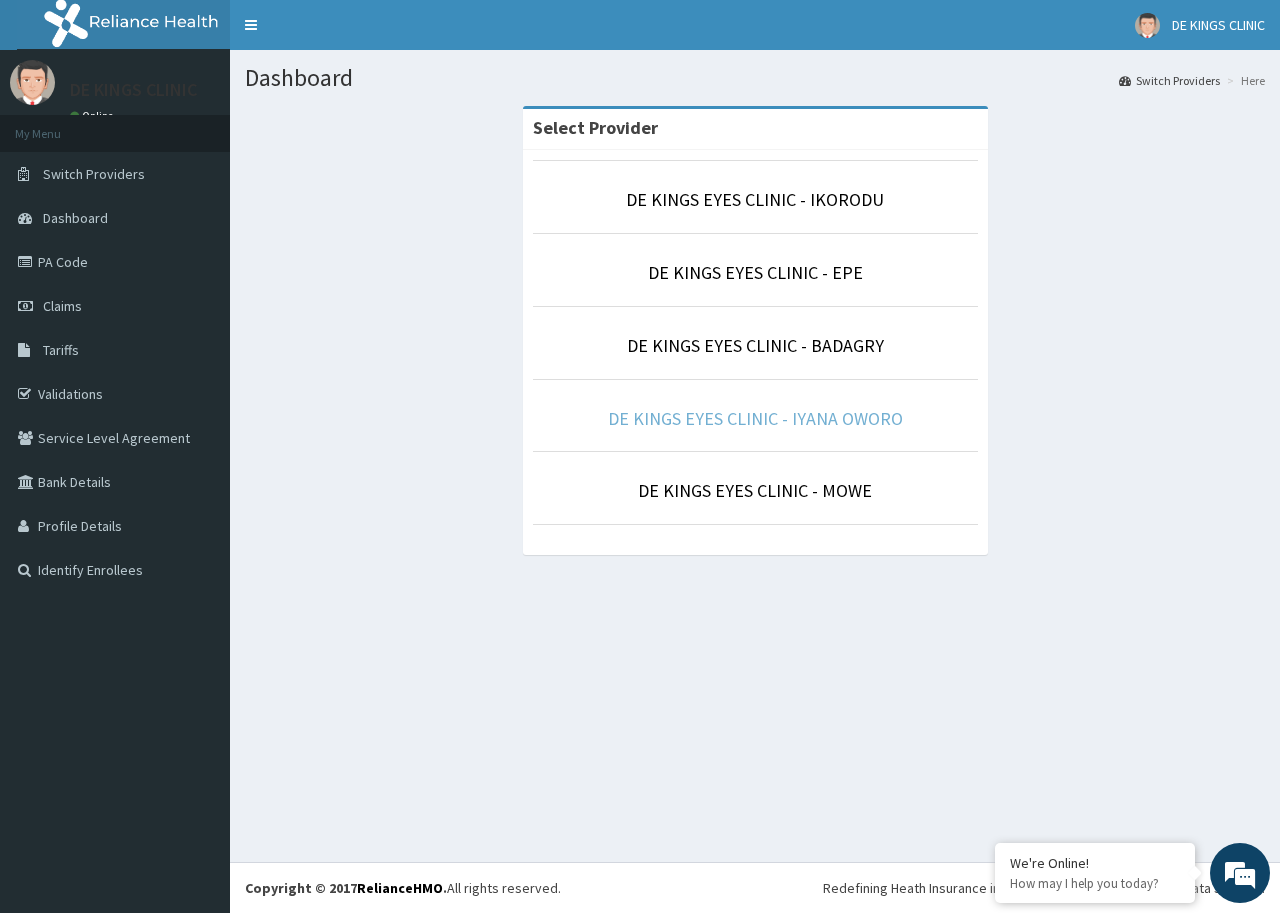 click on "DE KINGS EYES CLINIC - IYANA OWORO" at bounding box center (755, 418) 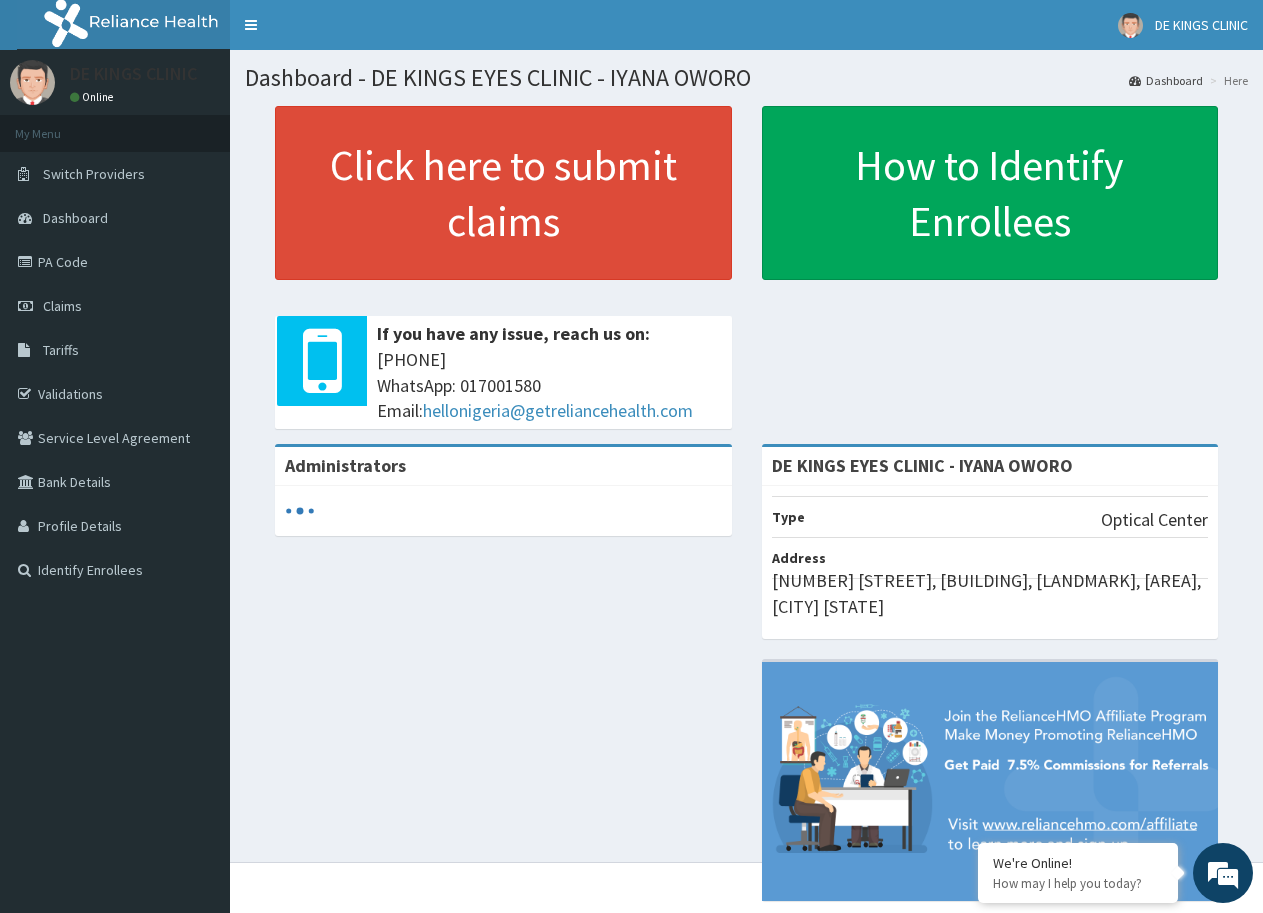 scroll, scrollTop: 0, scrollLeft: 0, axis: both 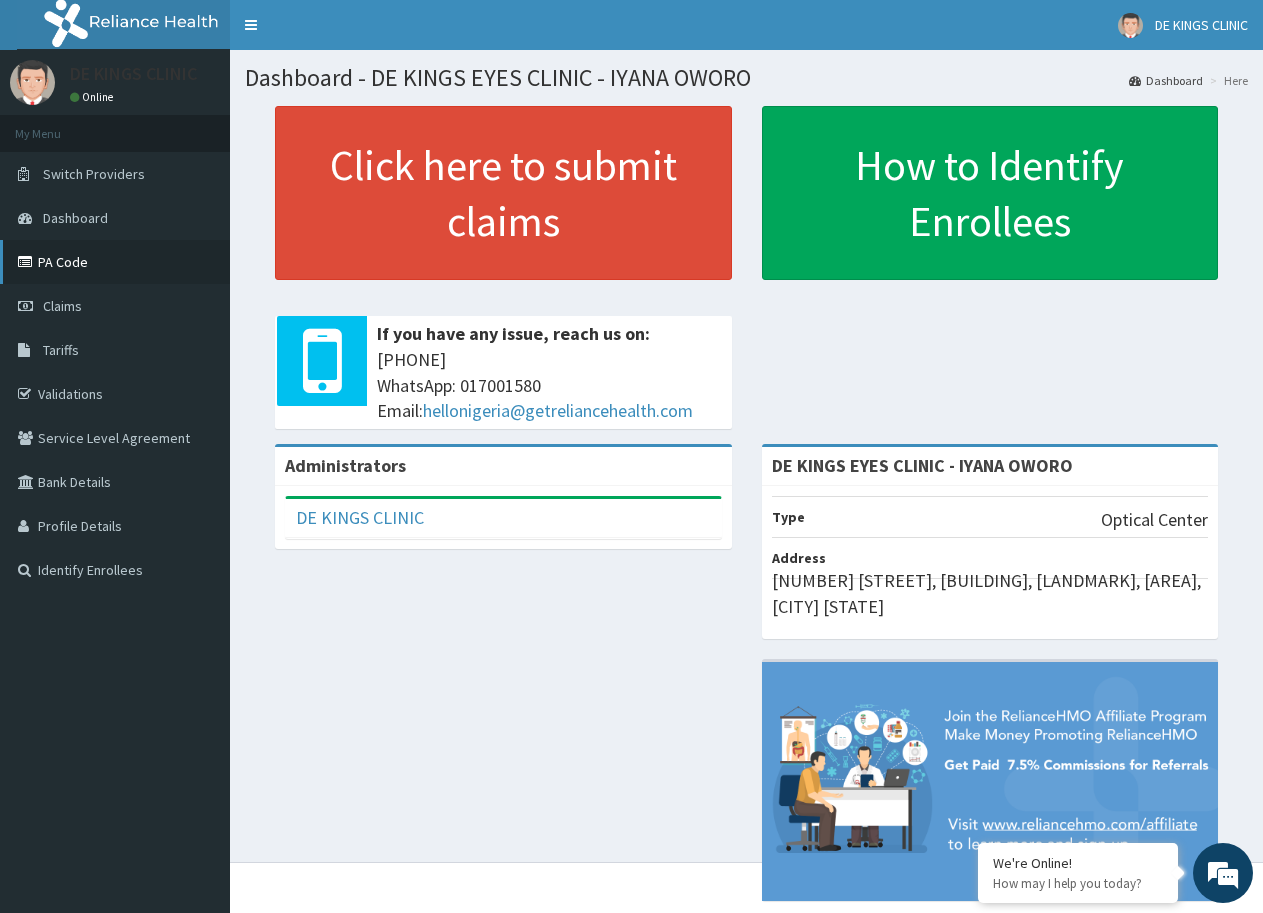 click on "PA Code" at bounding box center [115, 262] 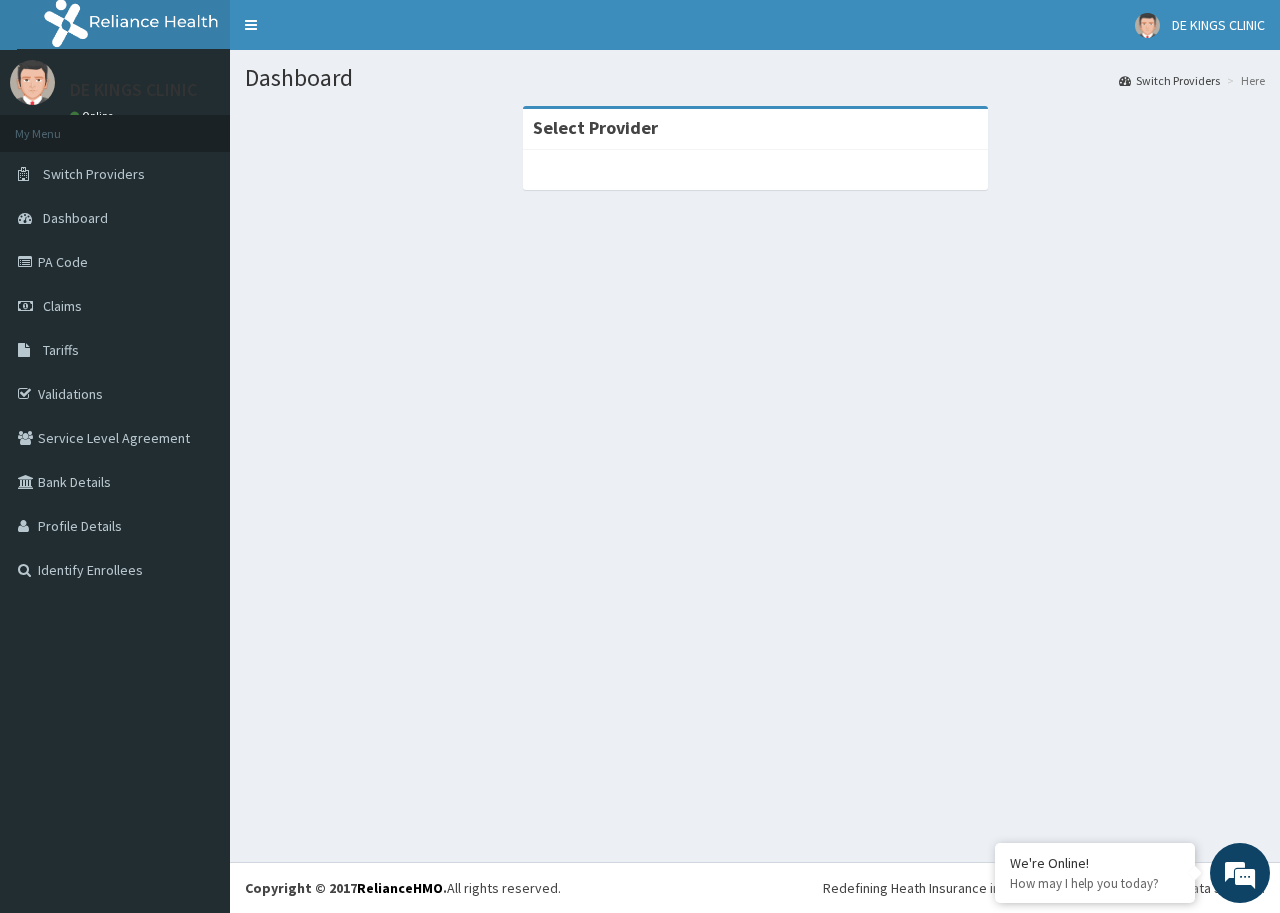scroll, scrollTop: 0, scrollLeft: 0, axis: both 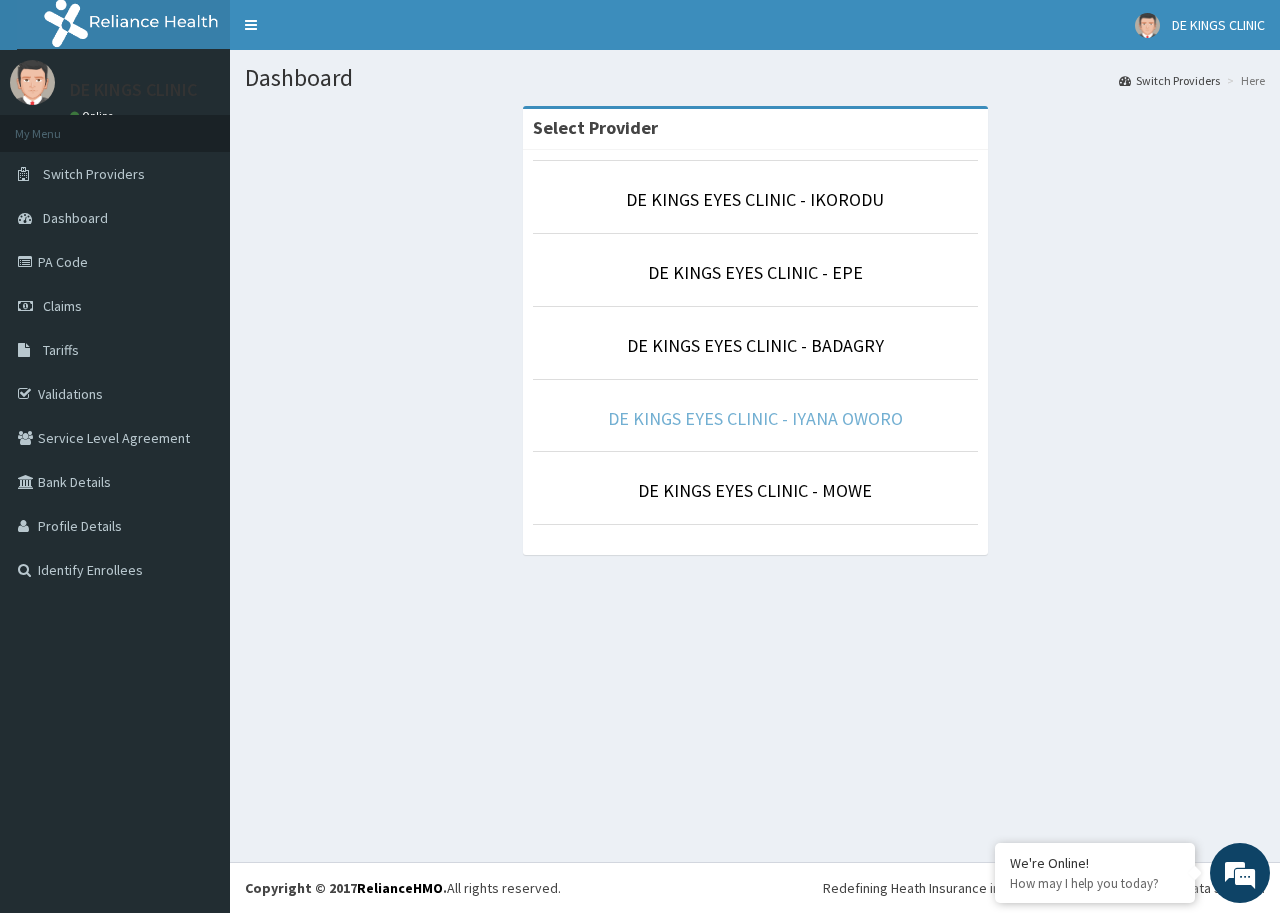 click on "DE KINGS EYES CLINIC - IYANA OWORO" at bounding box center (755, 418) 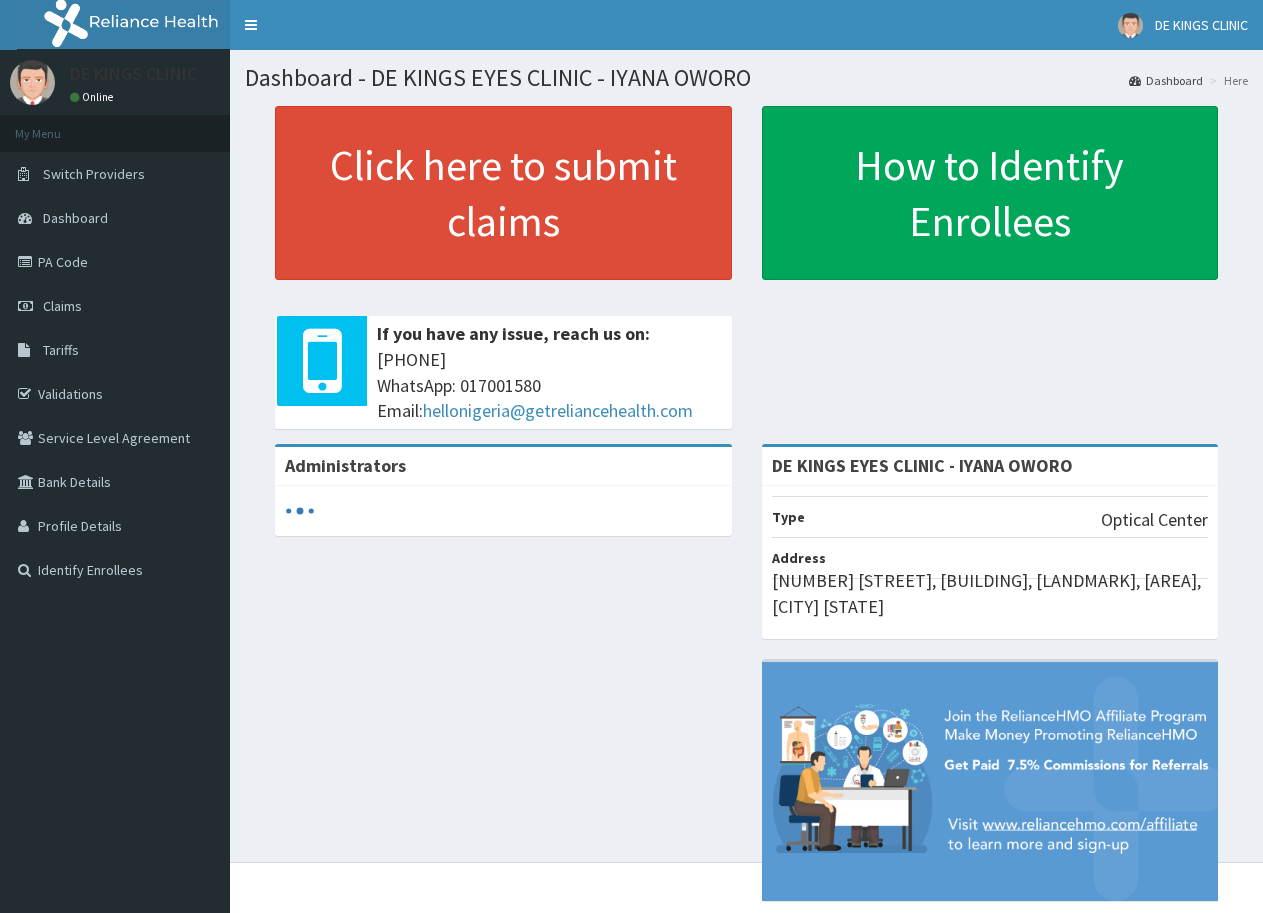 scroll, scrollTop: 0, scrollLeft: 0, axis: both 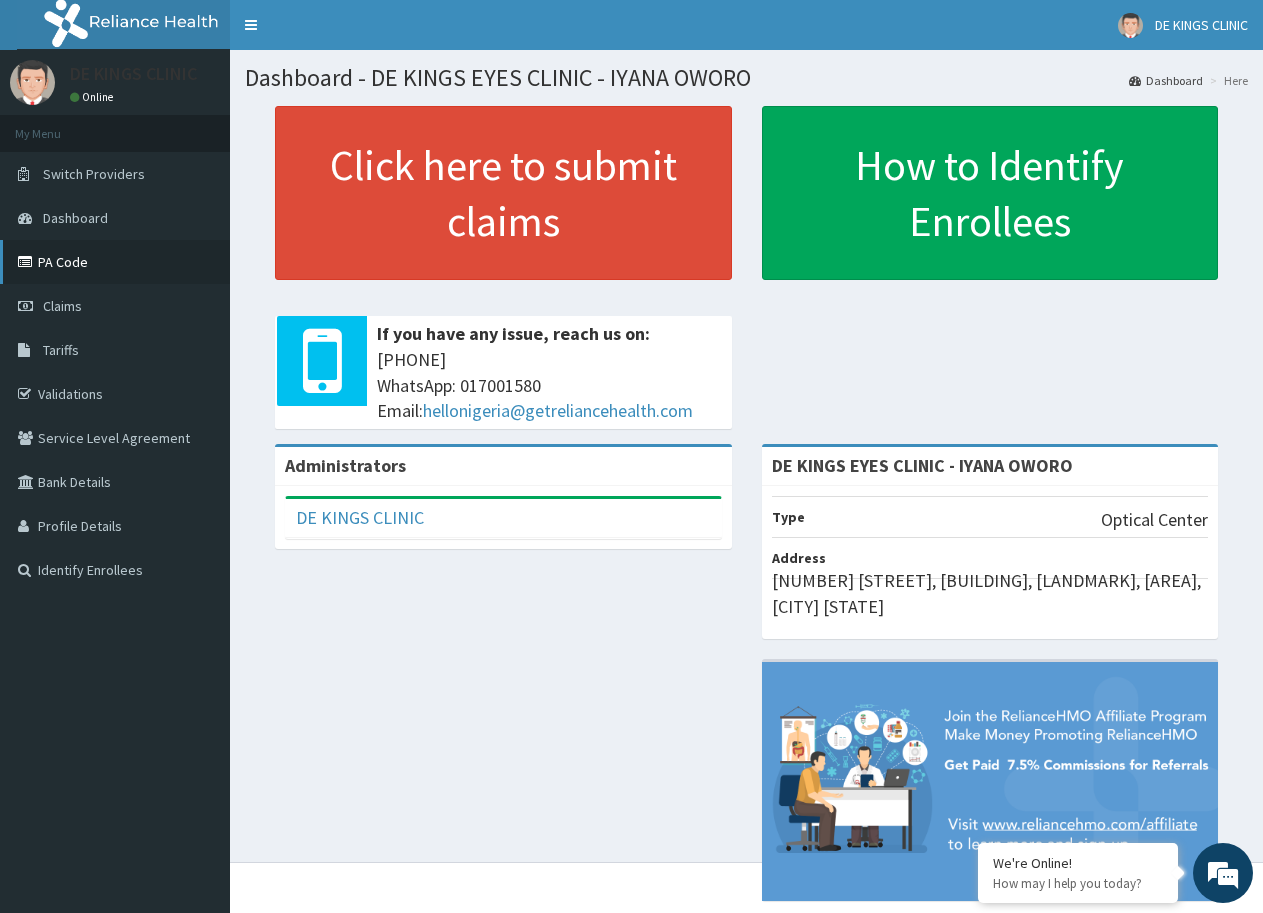 click on "PA Code" at bounding box center [115, 262] 